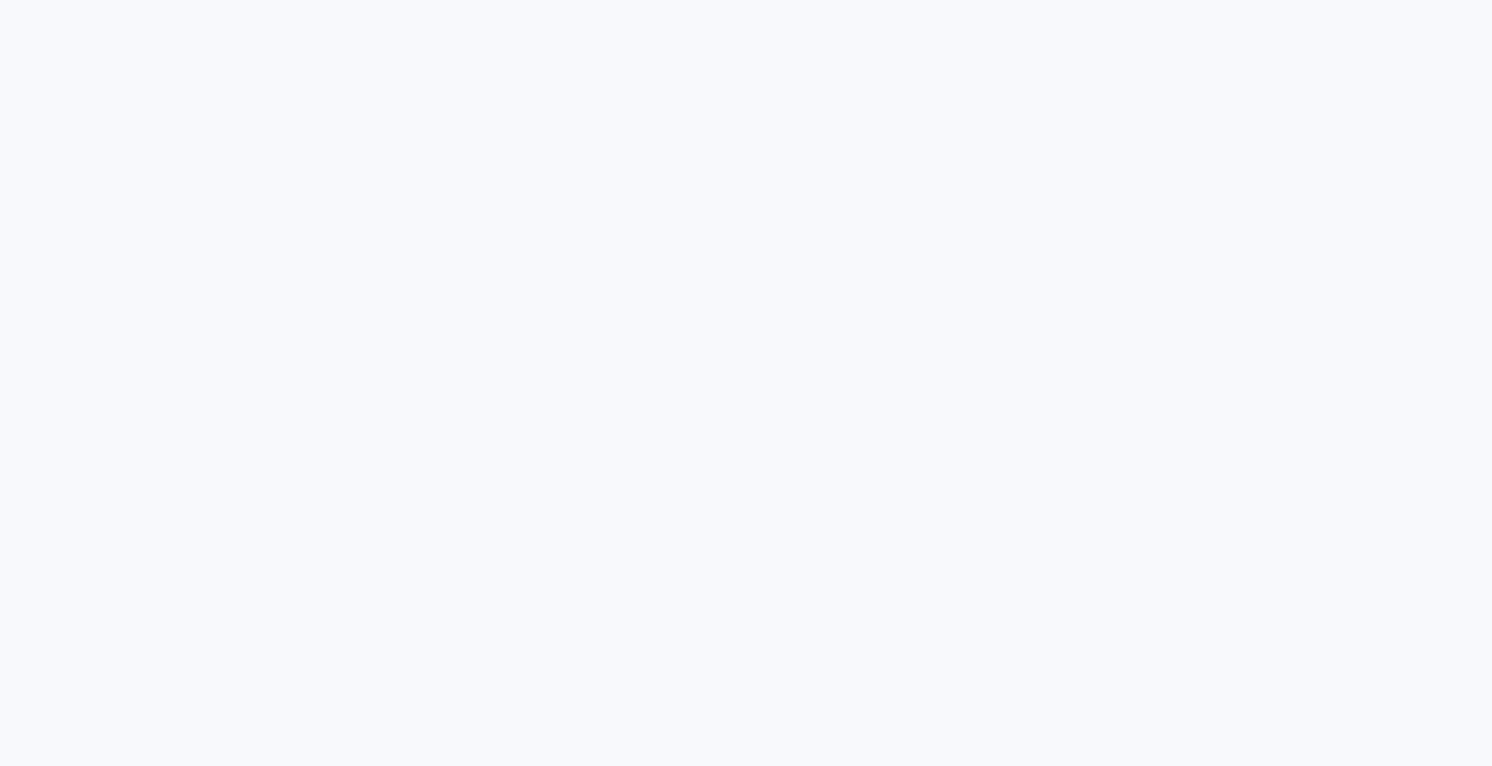 scroll, scrollTop: 0, scrollLeft: 0, axis: both 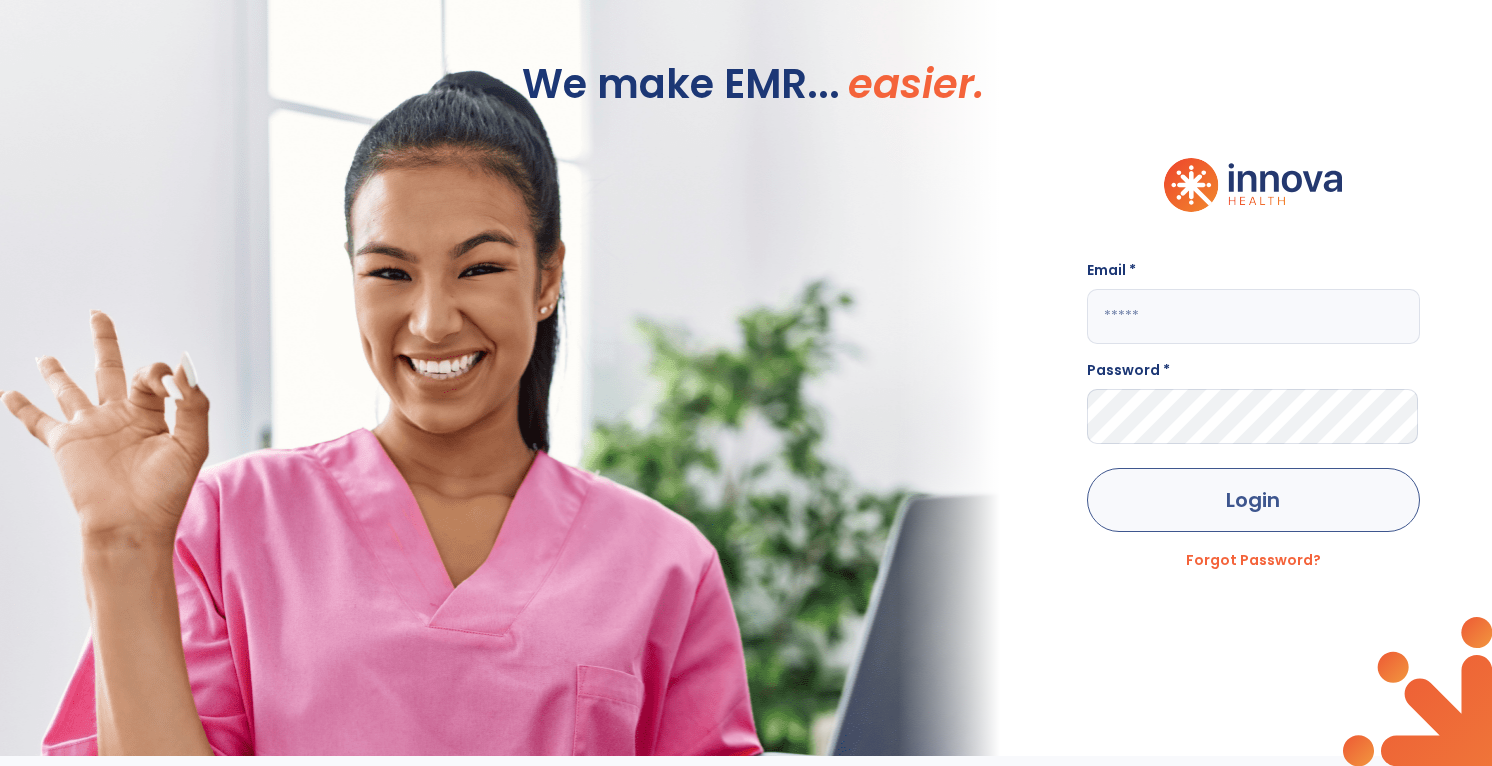 type on "**********" 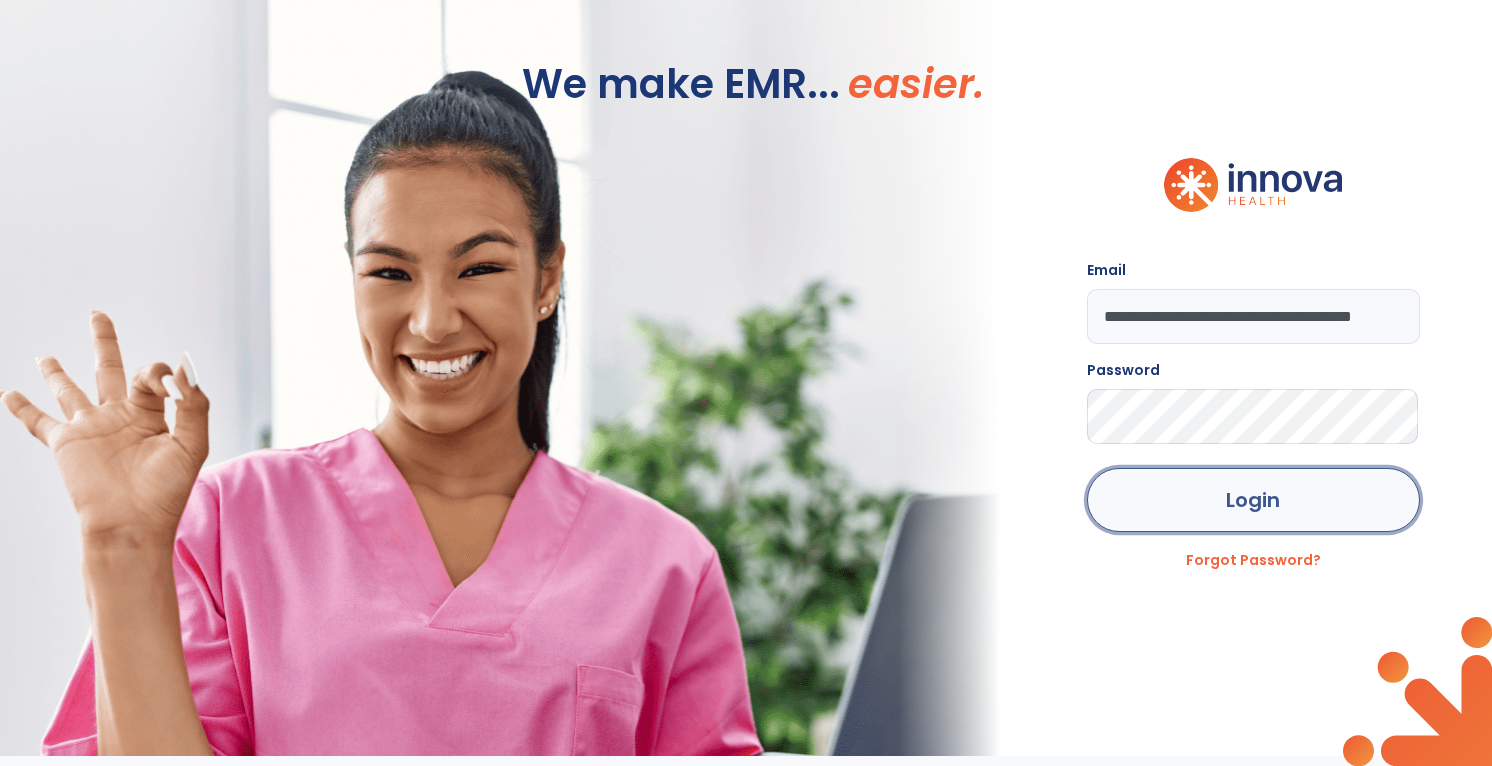 click on "Login" 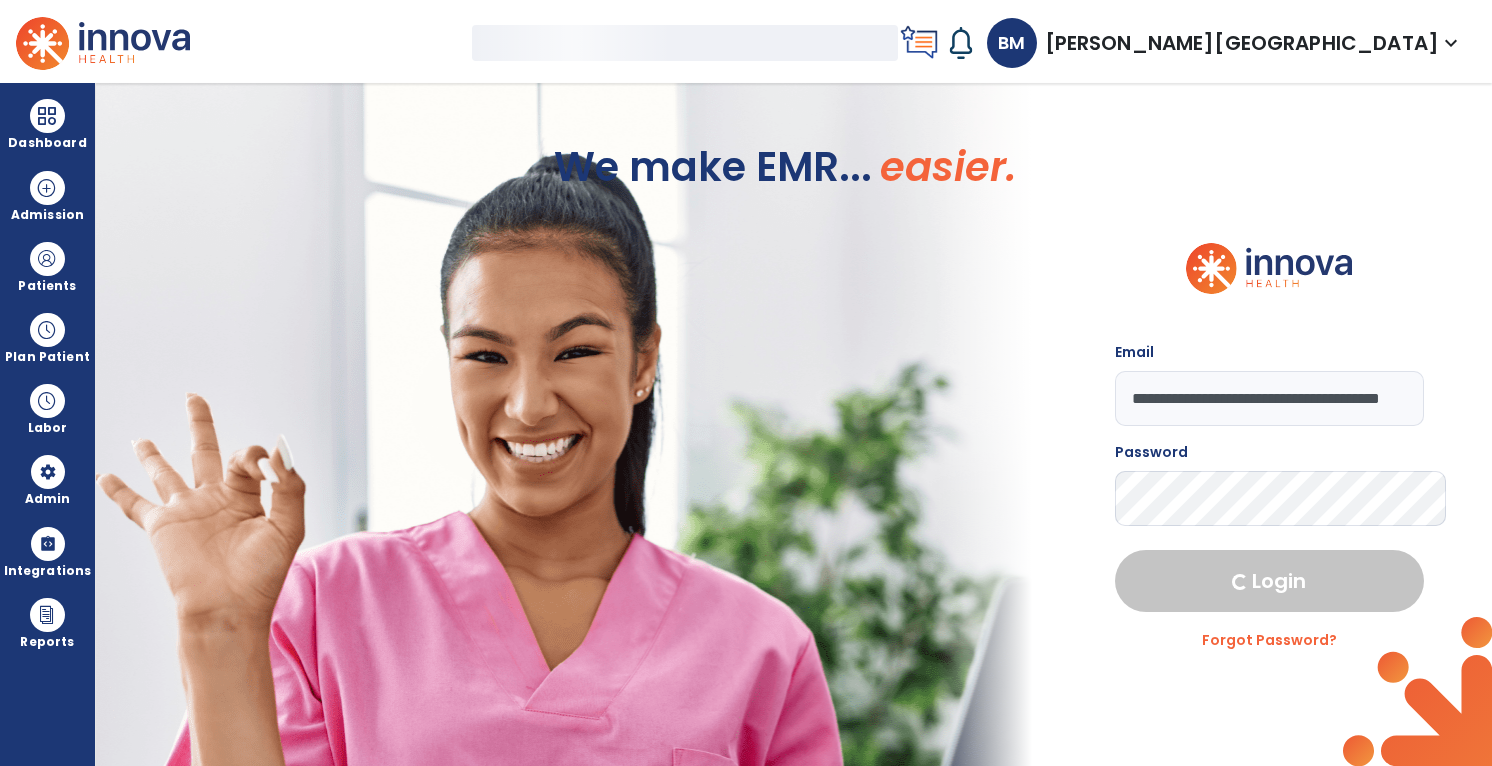 select on "***" 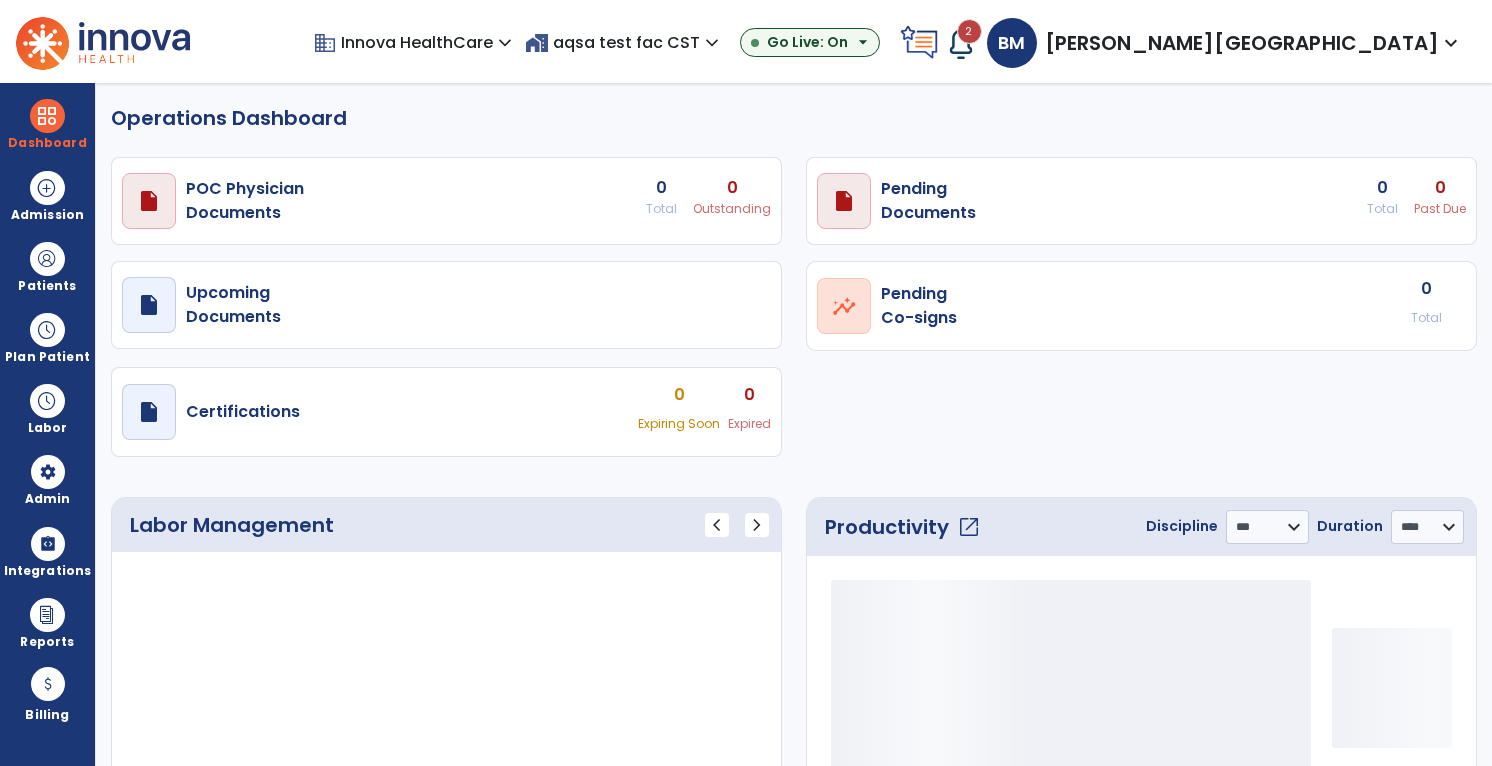 select on "***" 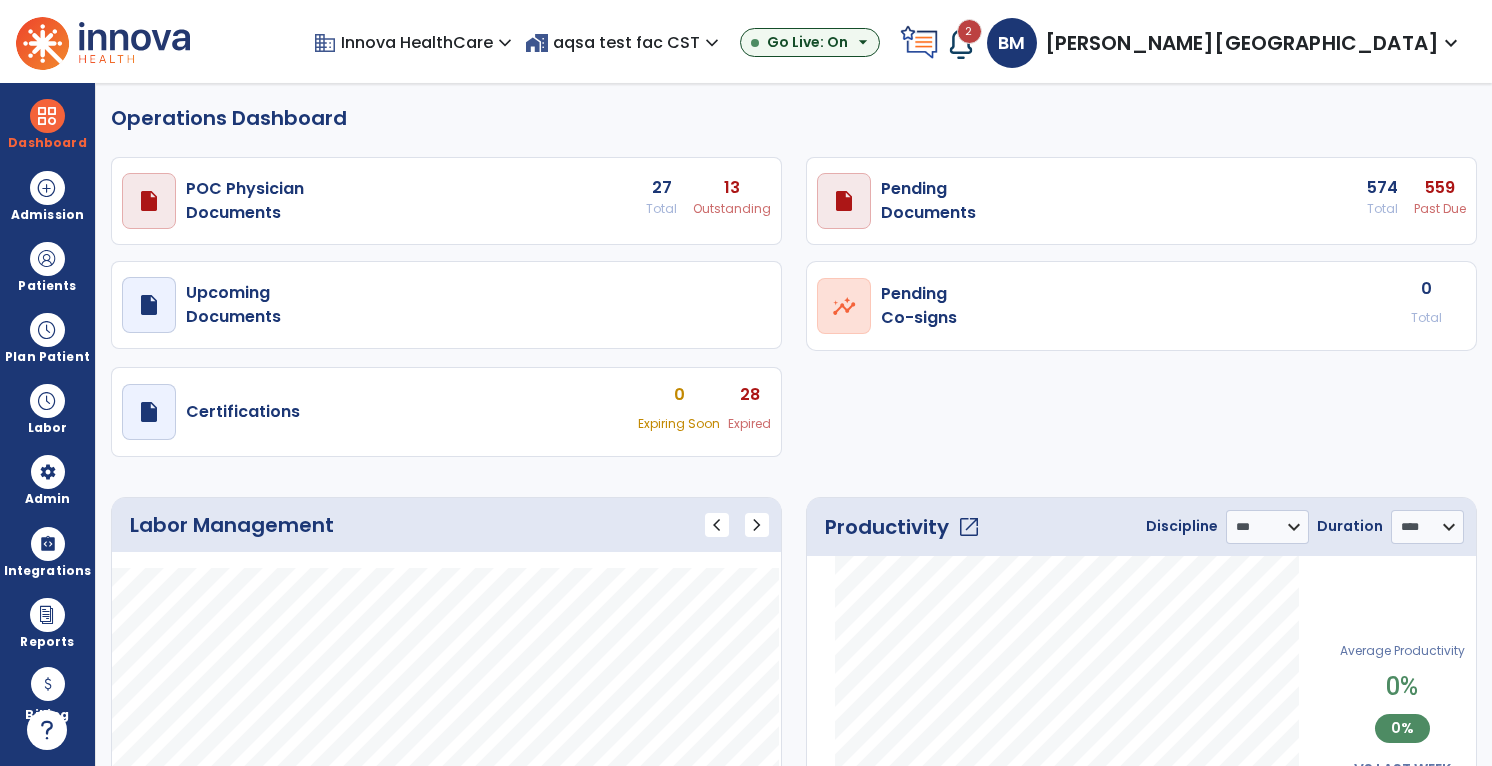 click on "domain   Innova HealthCare   expand_more" at bounding box center [419, 42] 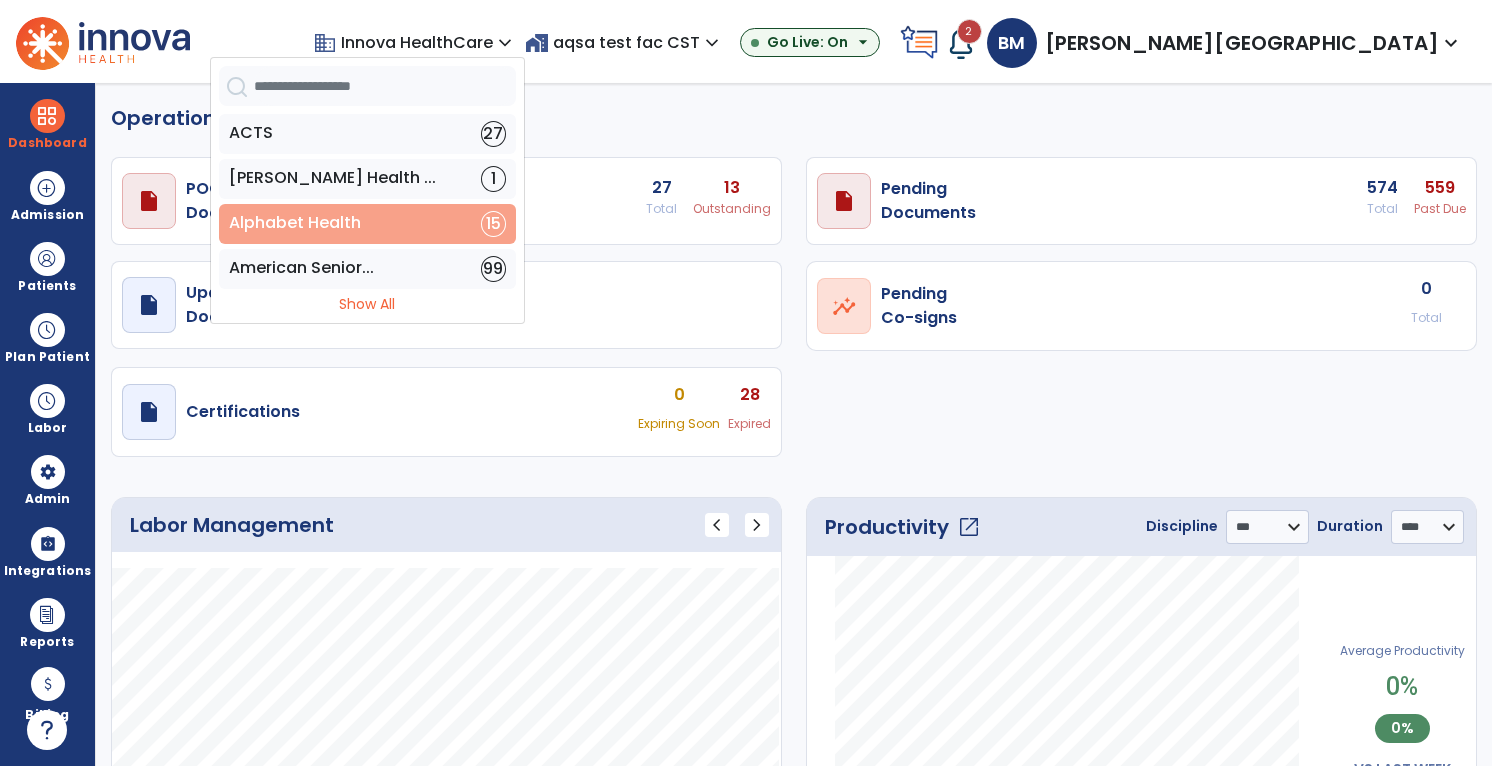 click on "Alphabet Health" at bounding box center (295, 224) 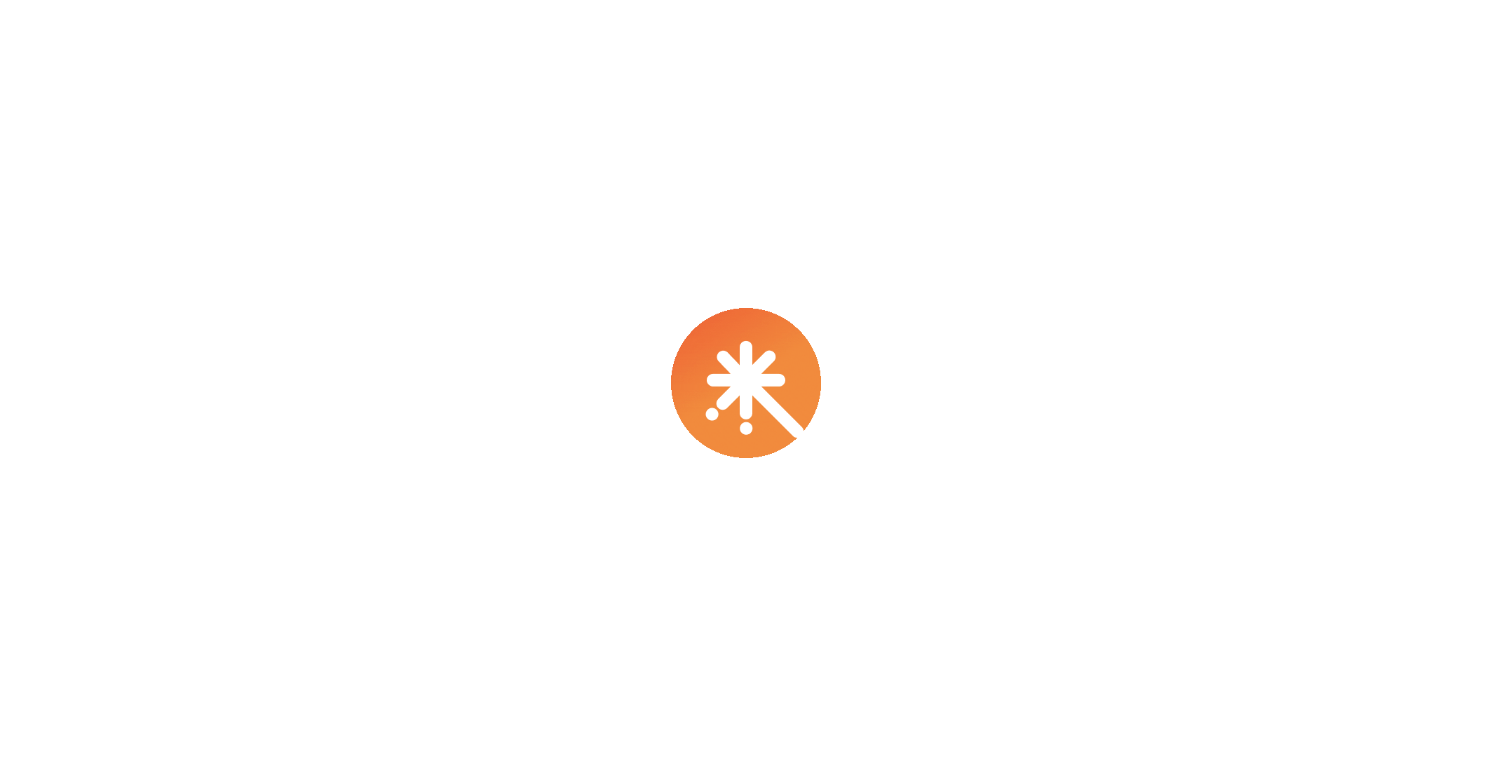 scroll, scrollTop: 0, scrollLeft: 0, axis: both 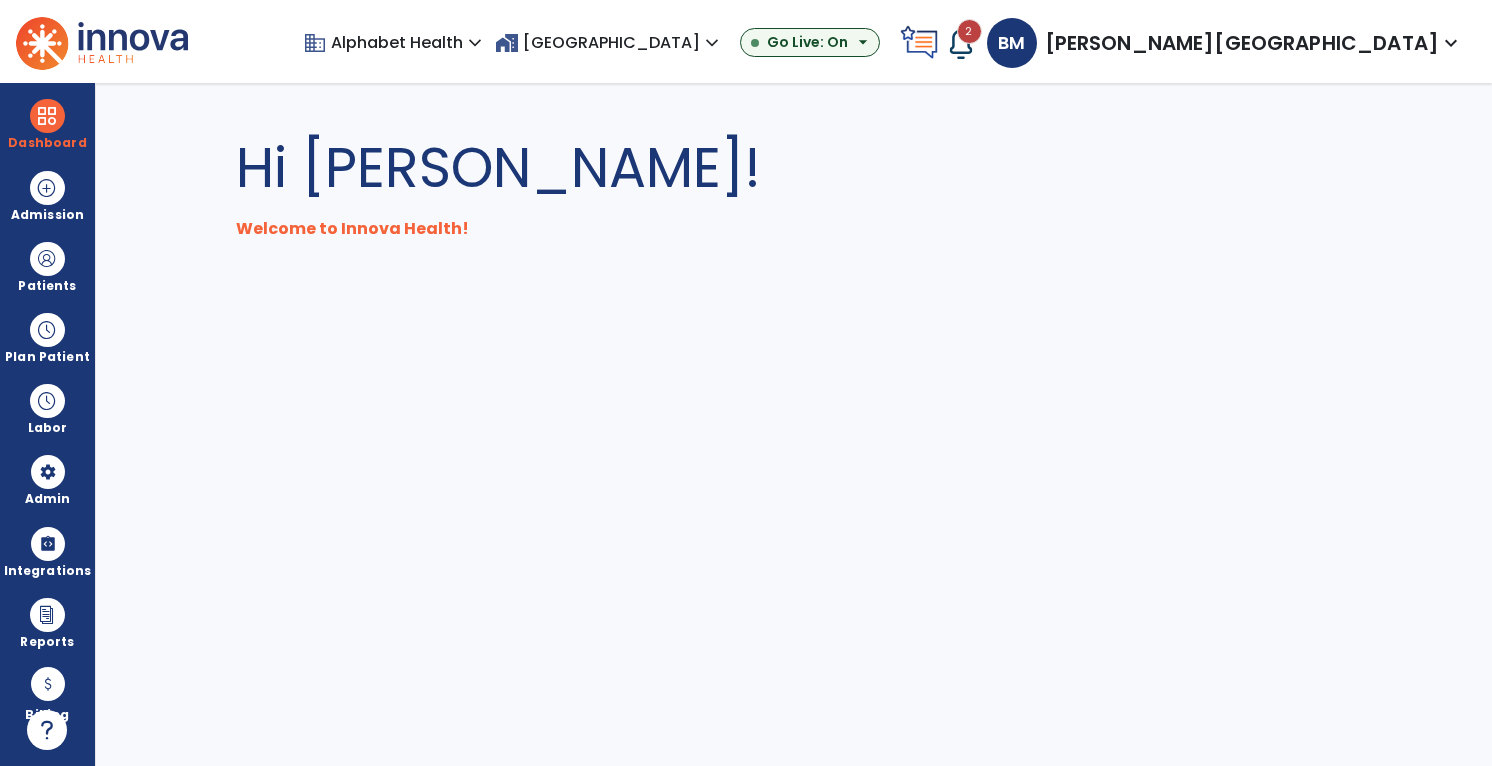click on "home_work   Brooklyn Center   expand_more" at bounding box center [609, 42] 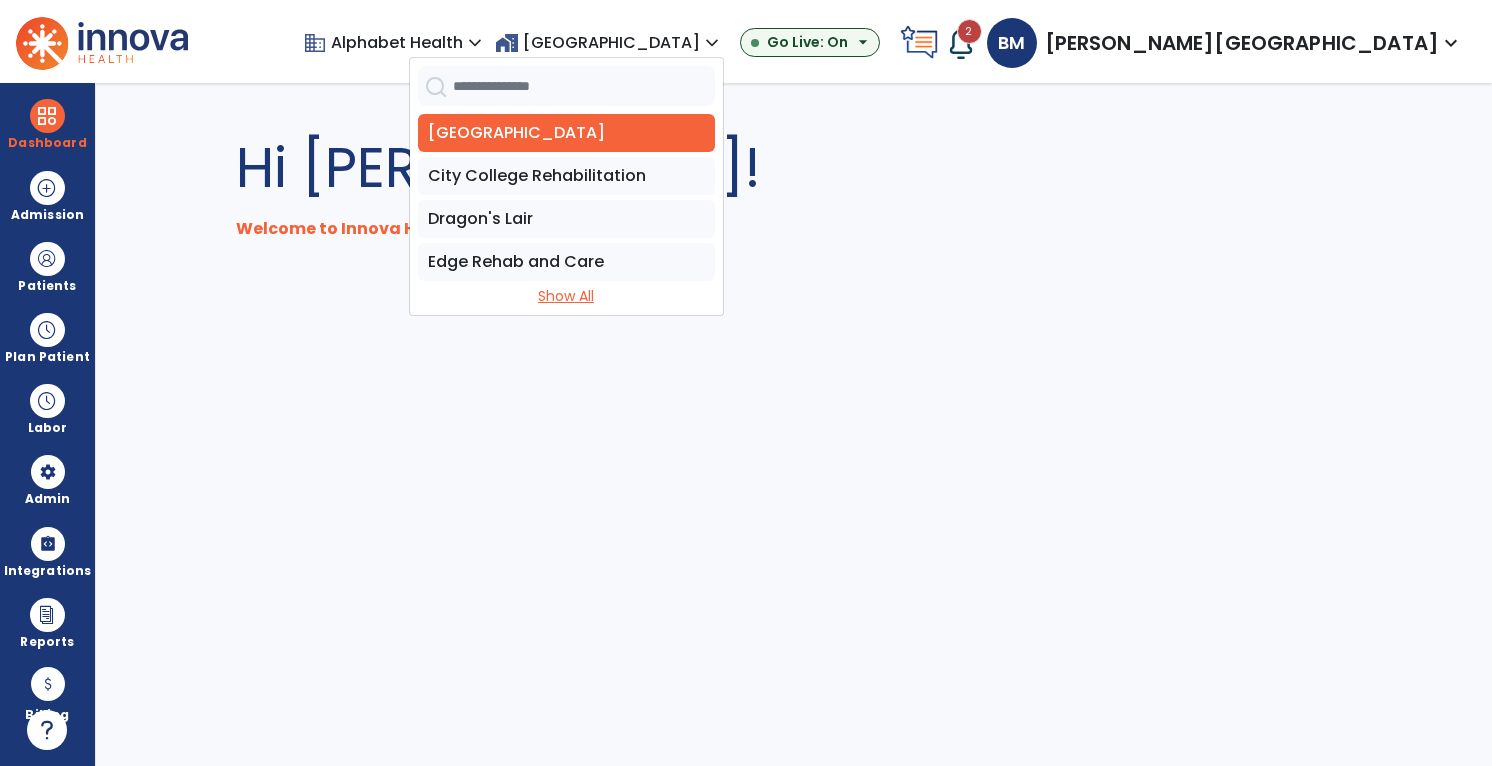 click on "Show All" at bounding box center [566, 296] 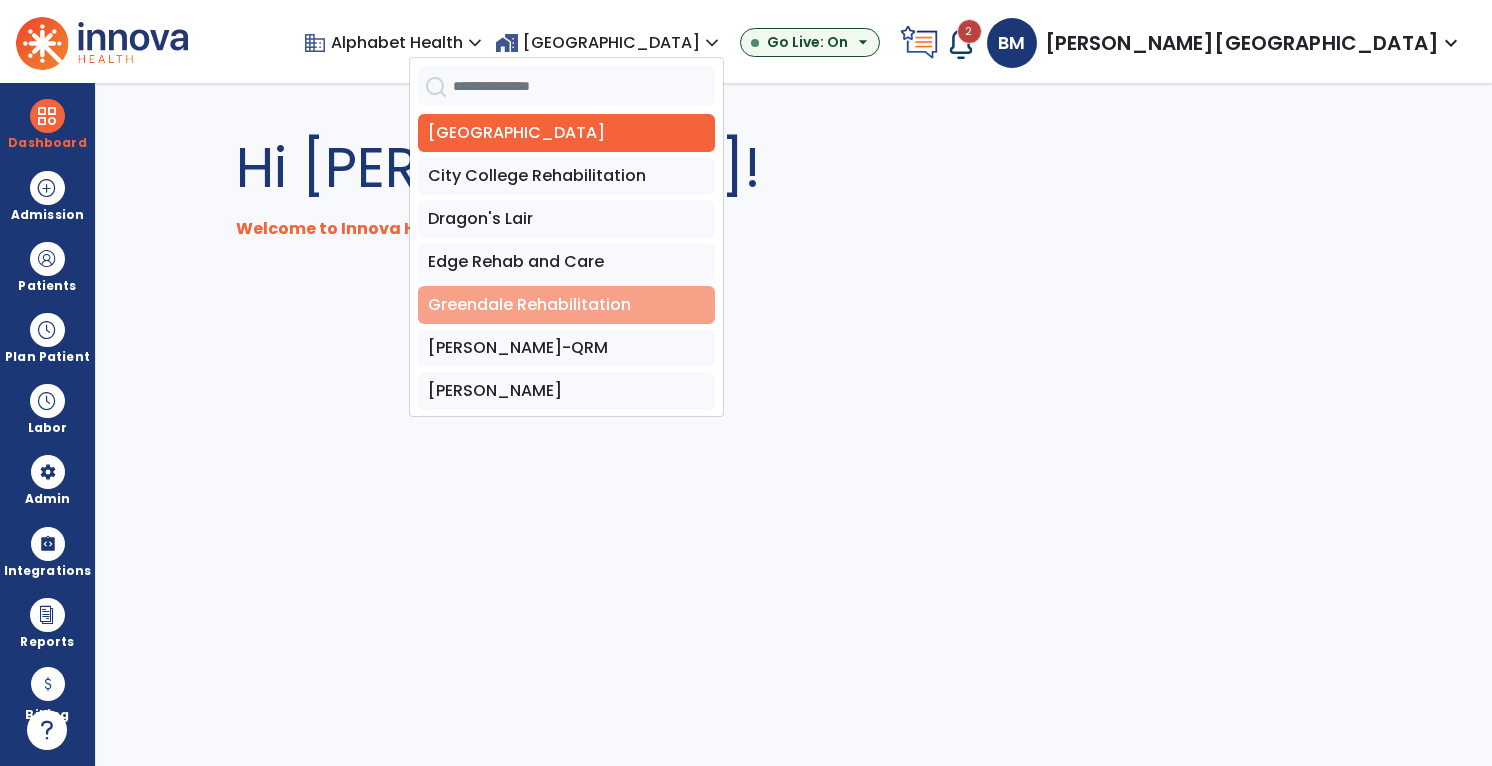 click on "Greendale Rehabilitation" at bounding box center [566, 305] 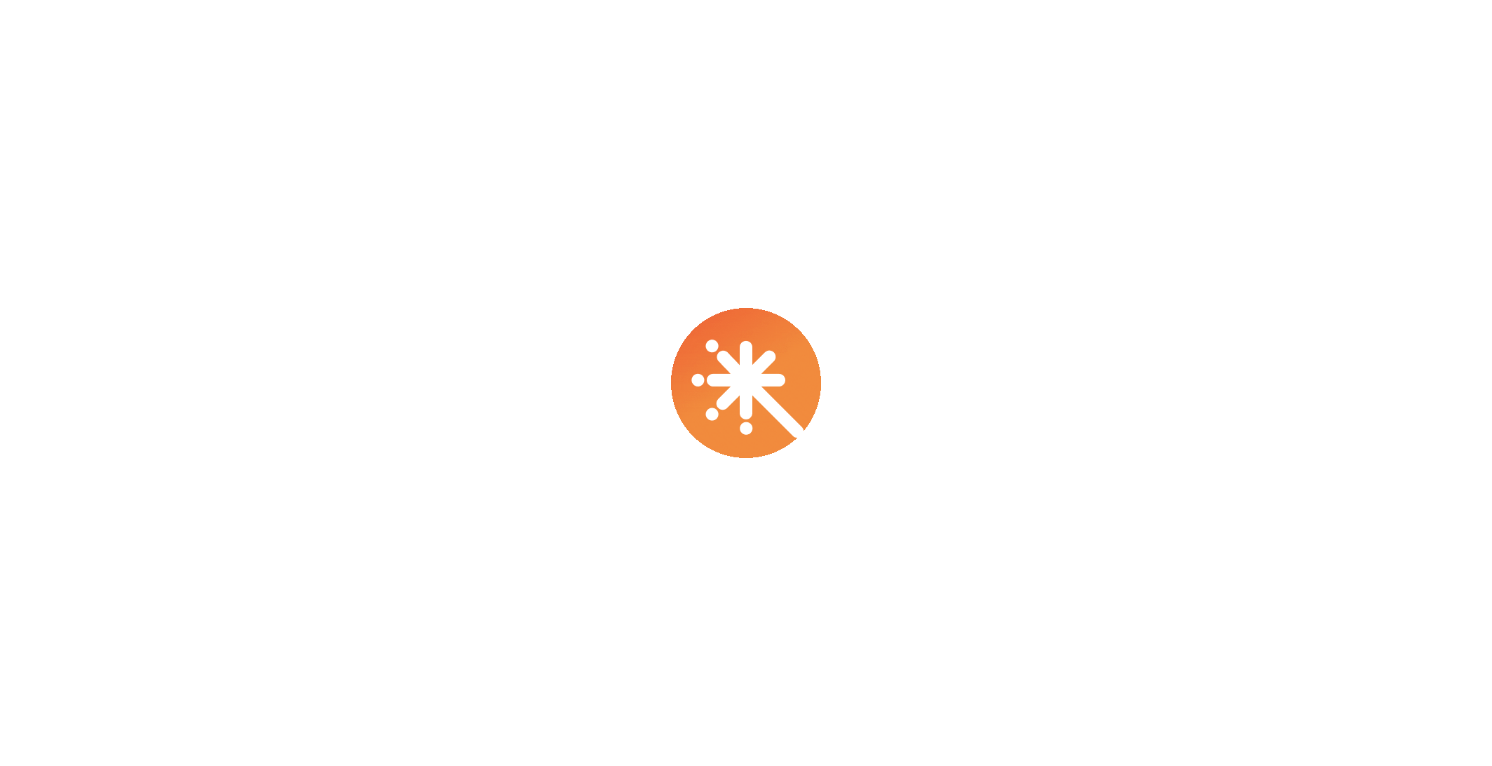 scroll, scrollTop: 0, scrollLeft: 0, axis: both 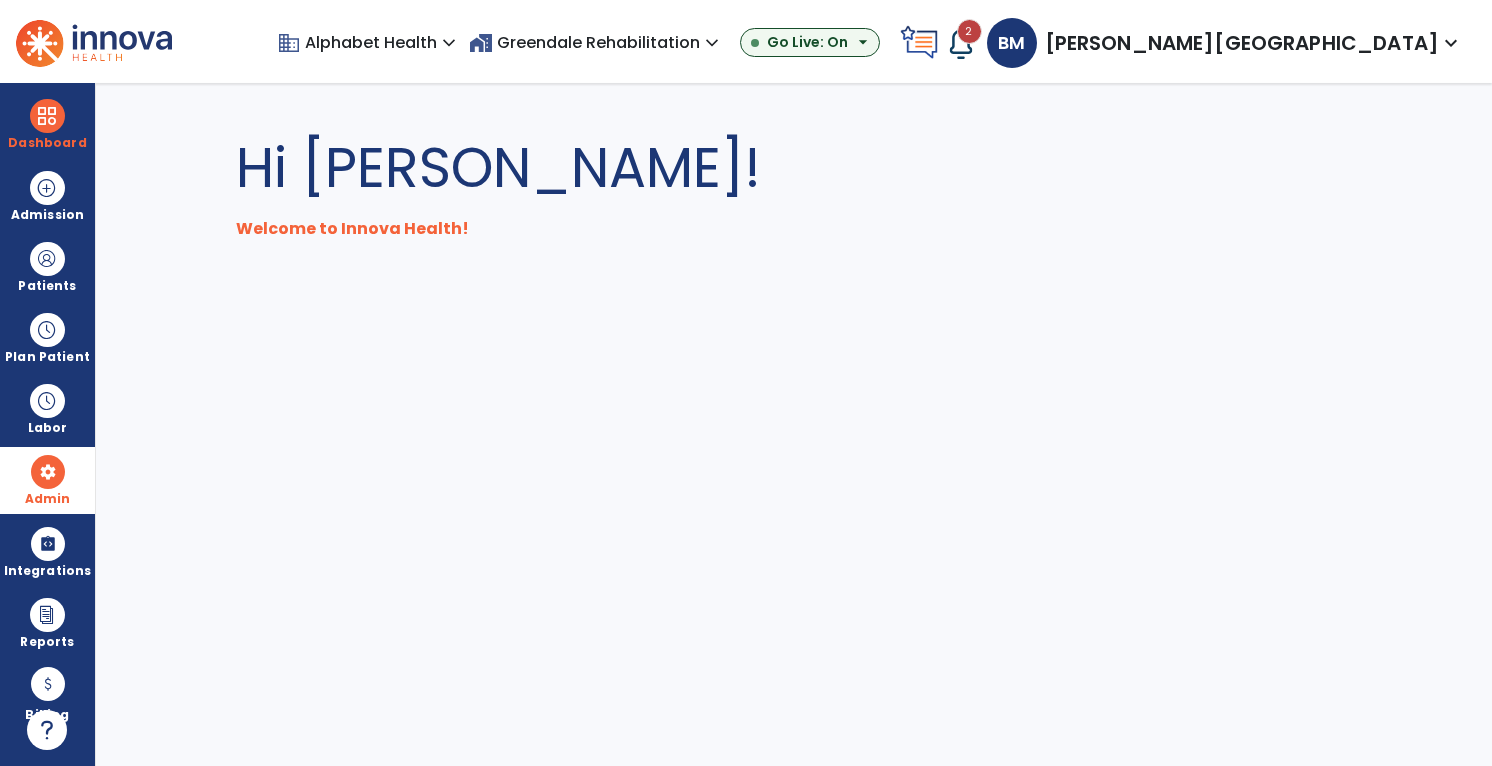 click on "Admin" at bounding box center (47, 266) 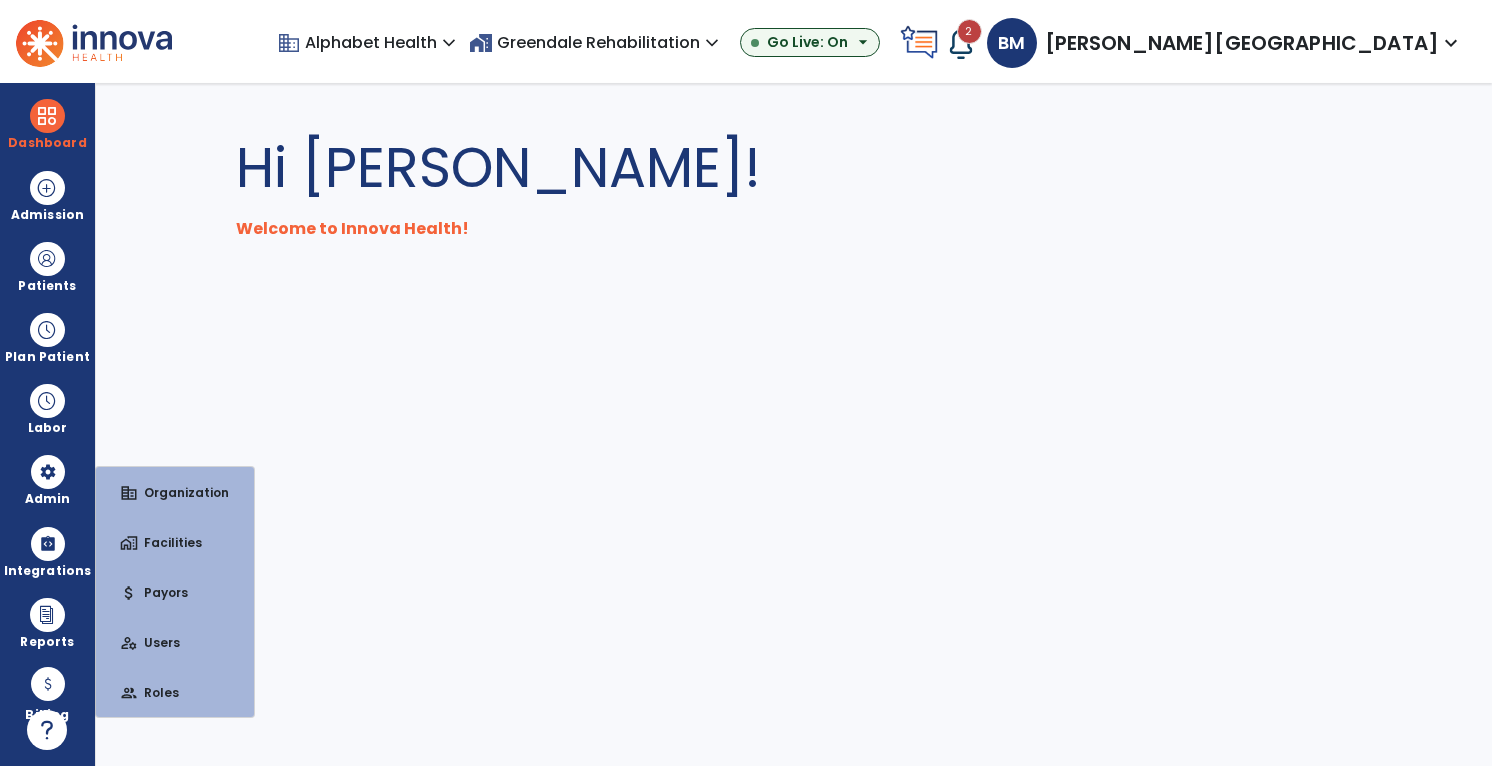 click on "Hi [PERSON_NAME]!  Welcome to Innova Health!" at bounding box center [794, 424] 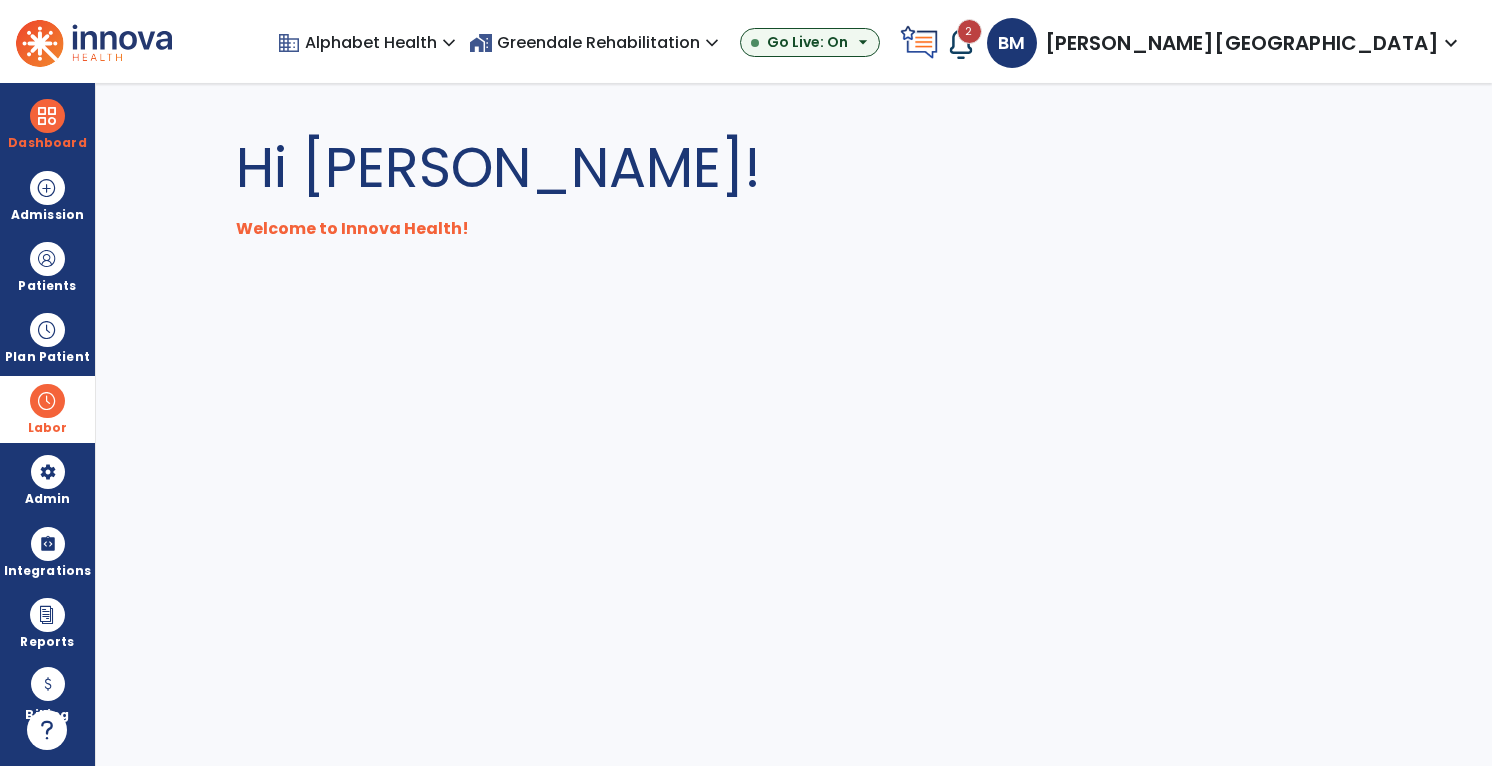 click on "Labor" at bounding box center (47, 409) 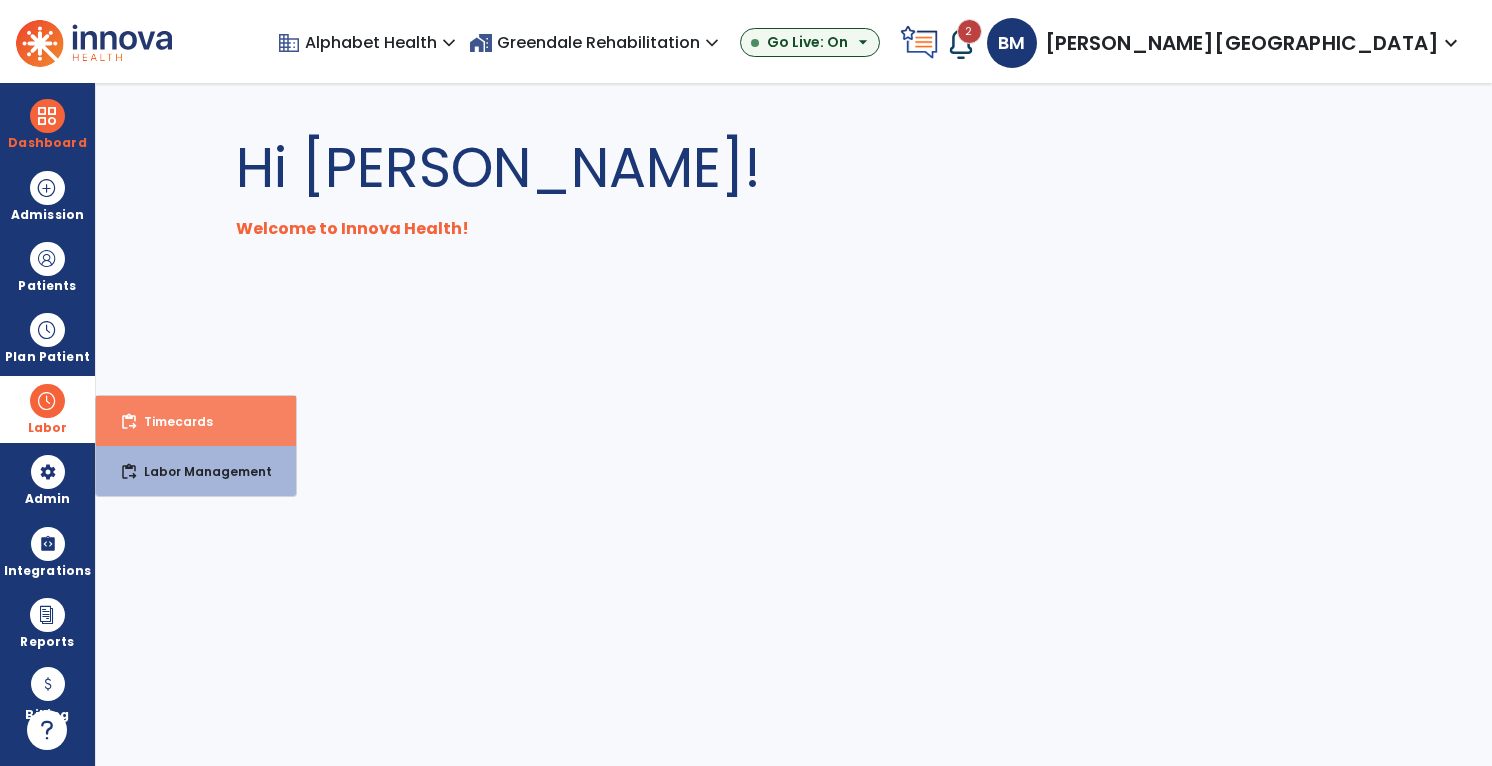 click on "Timecards" at bounding box center (170, 421) 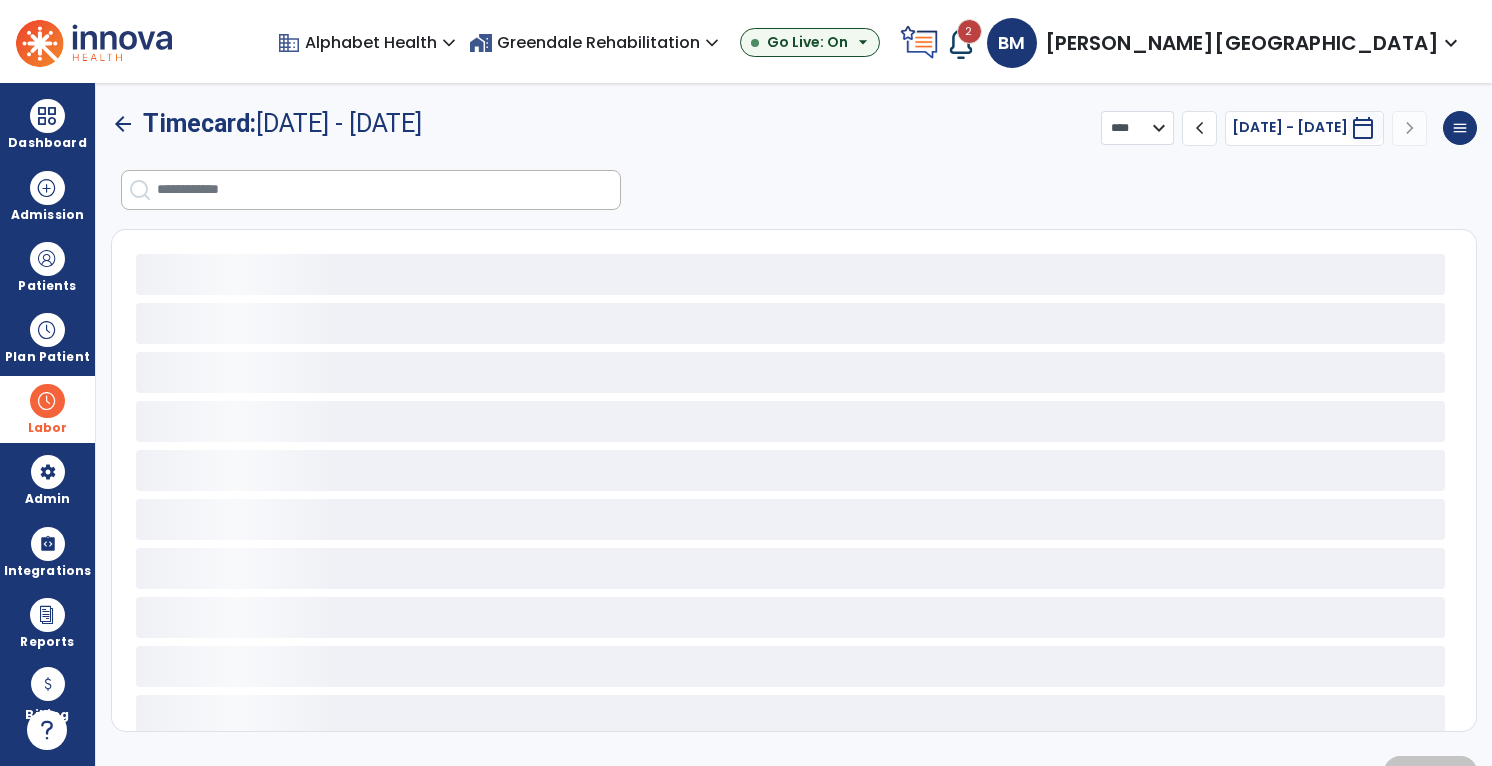 select on "***" 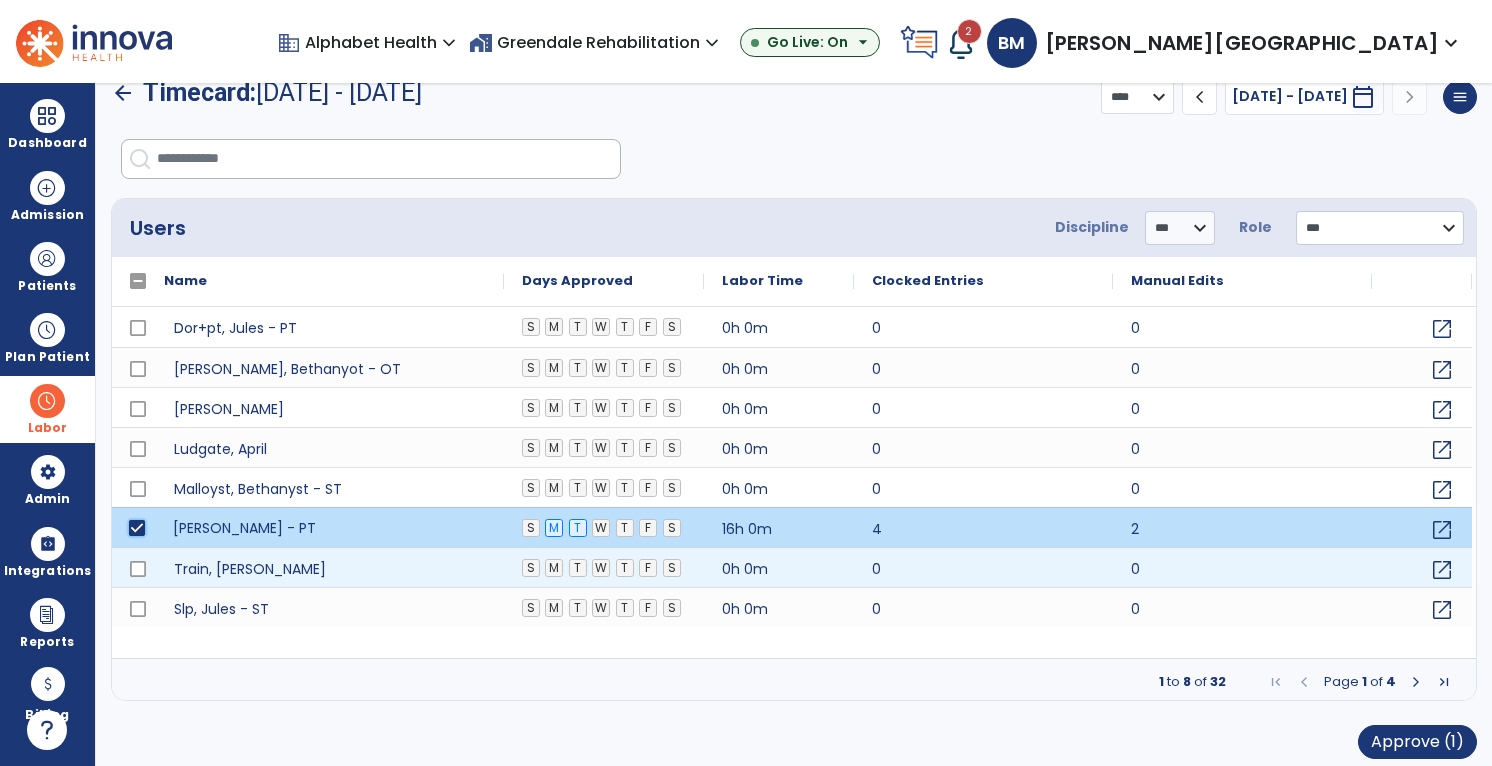 scroll, scrollTop: 47, scrollLeft: 0, axis: vertical 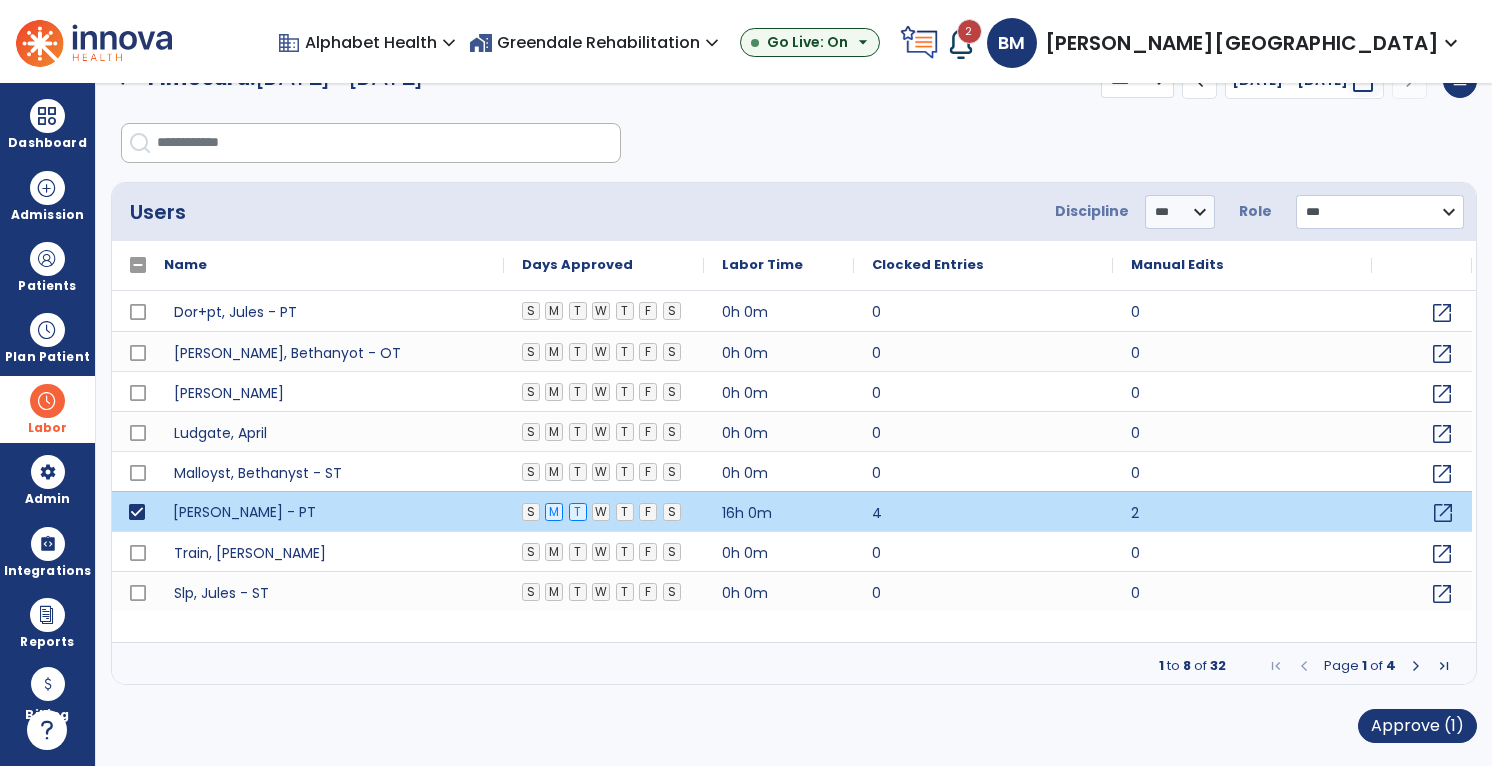 click on "open_in_new" 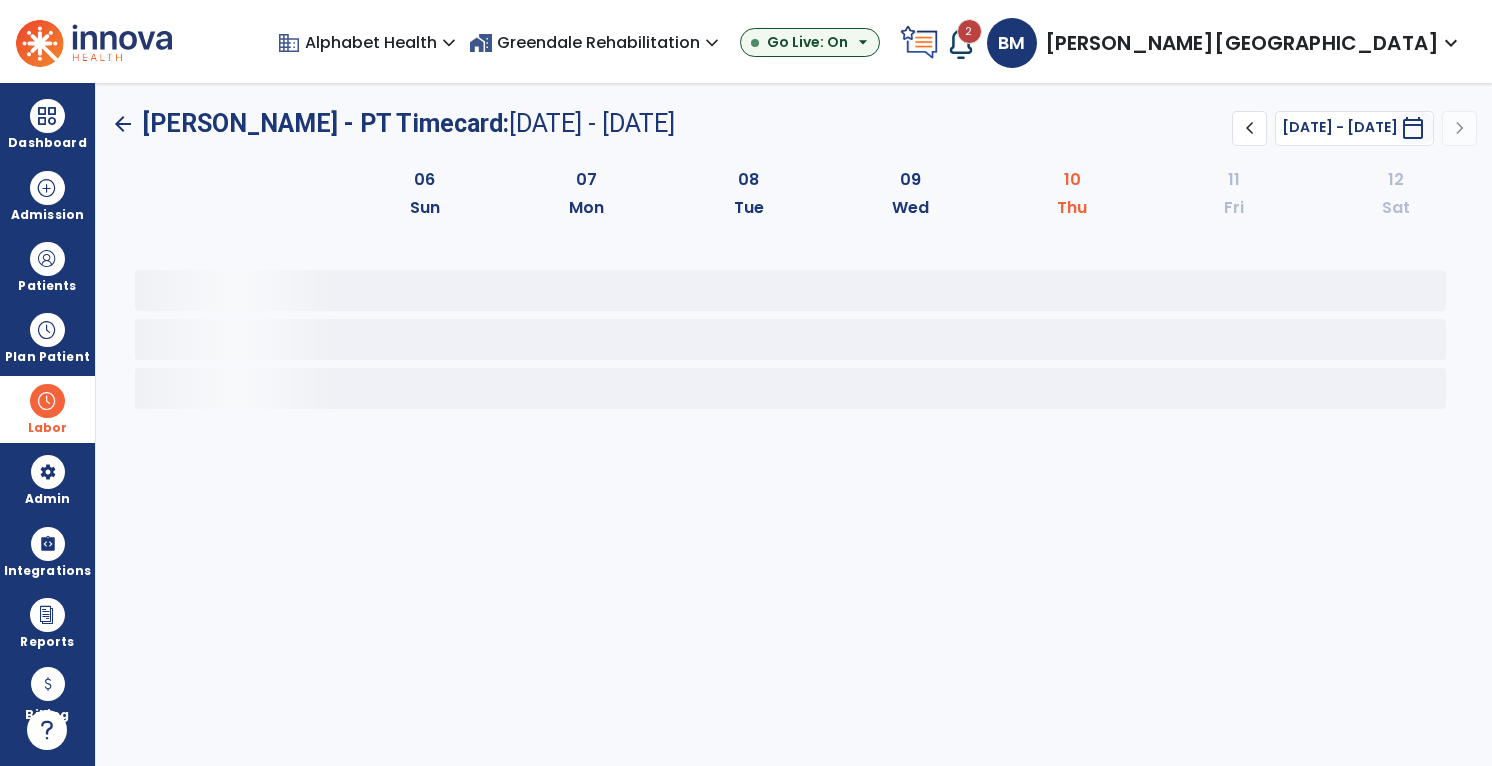 scroll, scrollTop: 0, scrollLeft: 0, axis: both 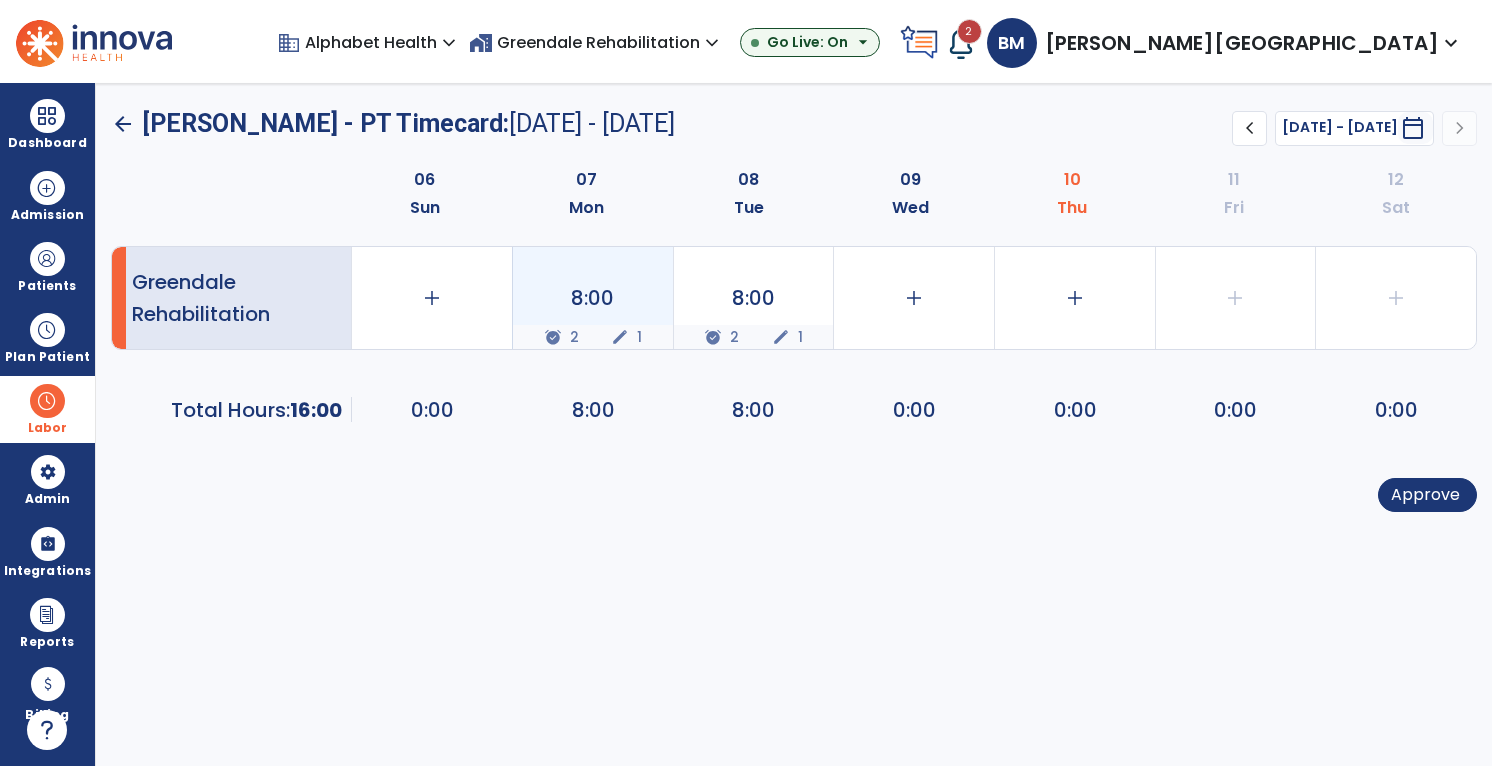 click on "8:00" 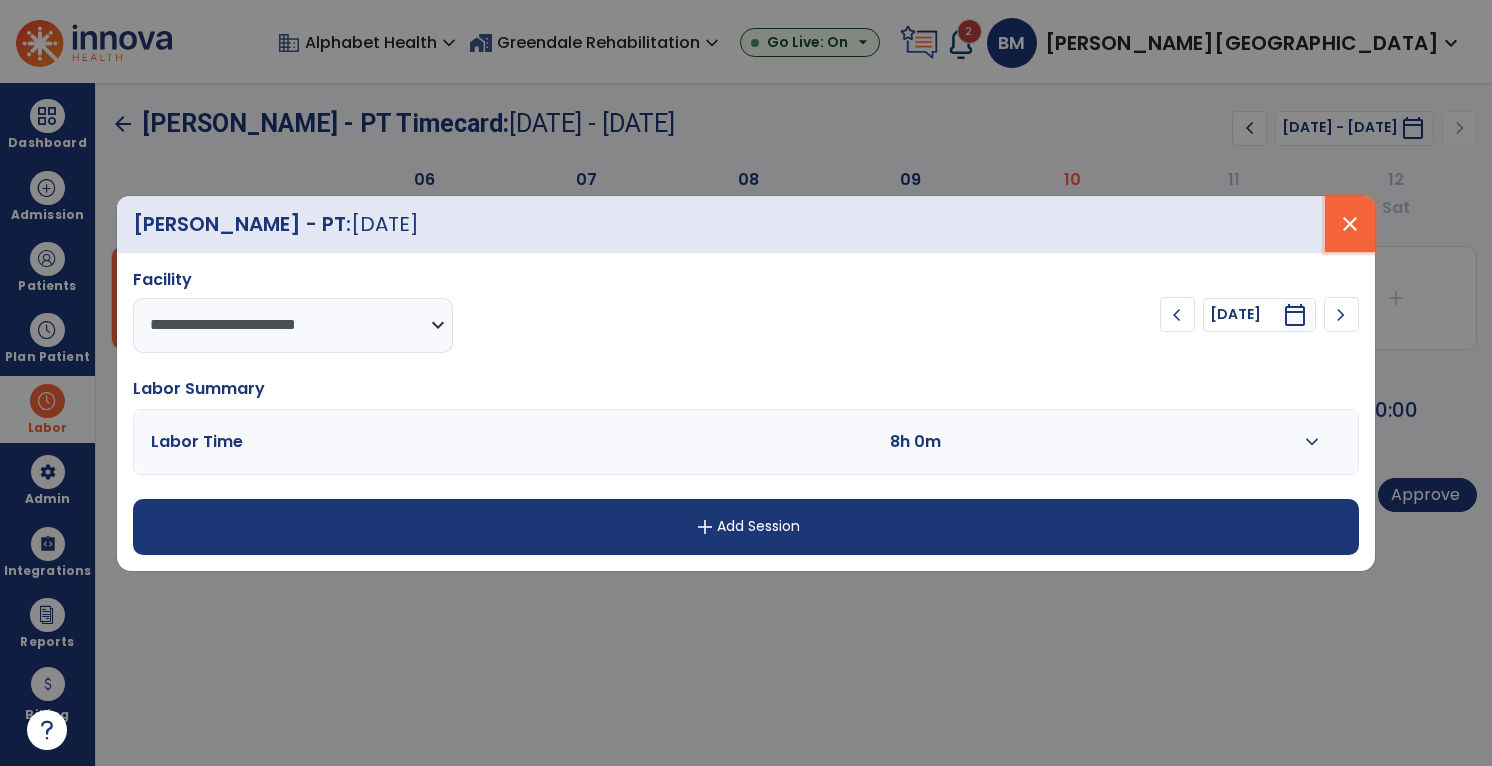 click on "close" at bounding box center [1350, 224] 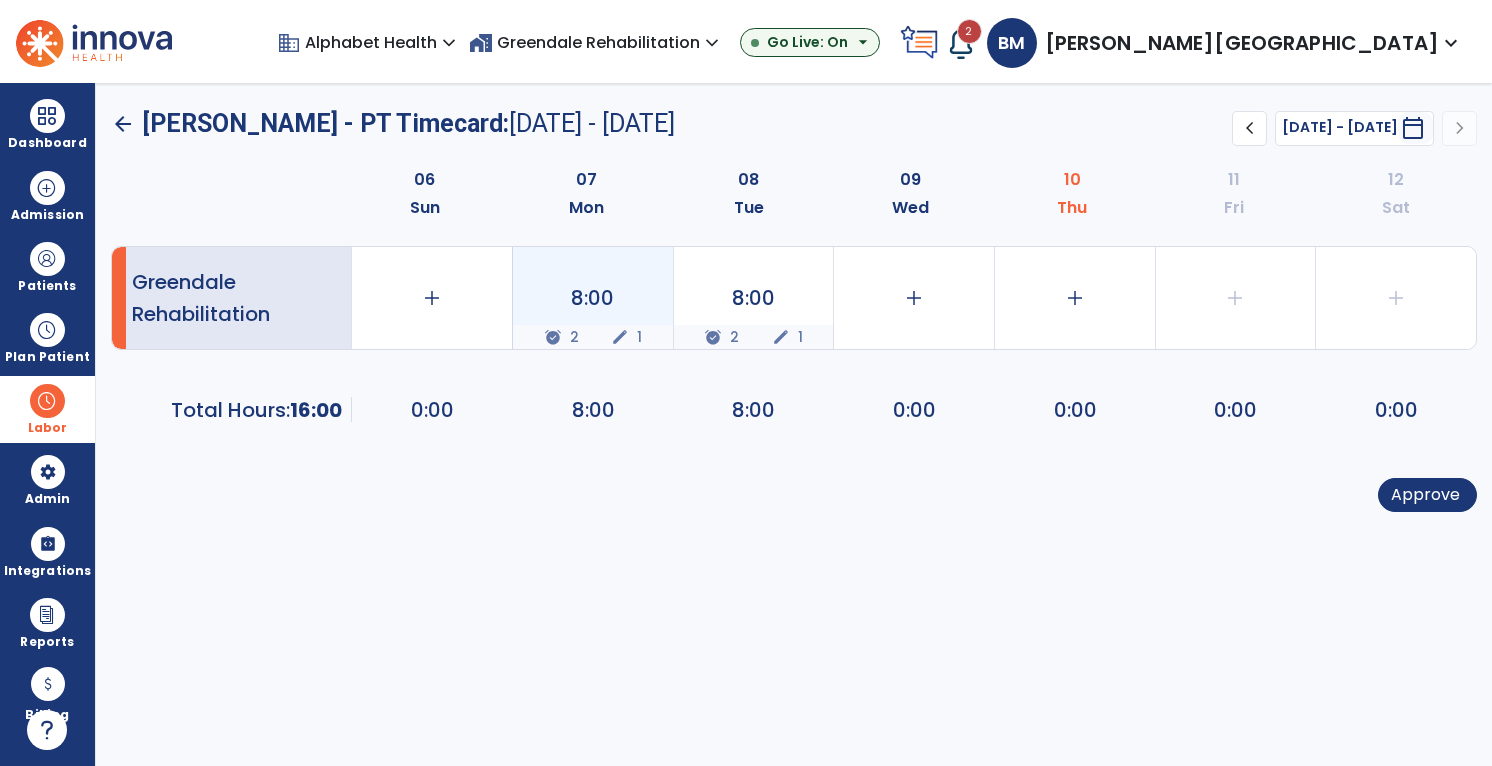 click on "edit" 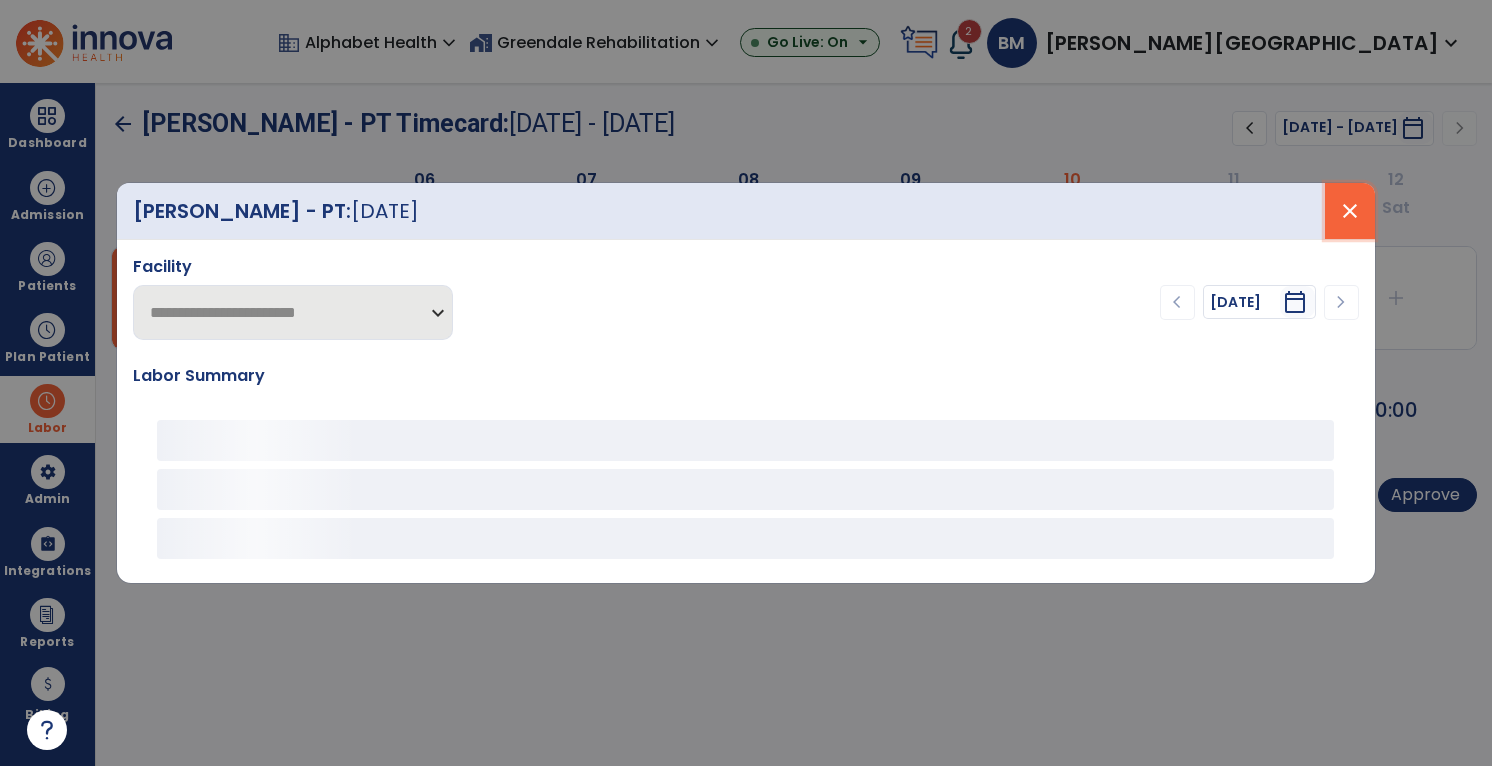 click on "close" at bounding box center [1350, 211] 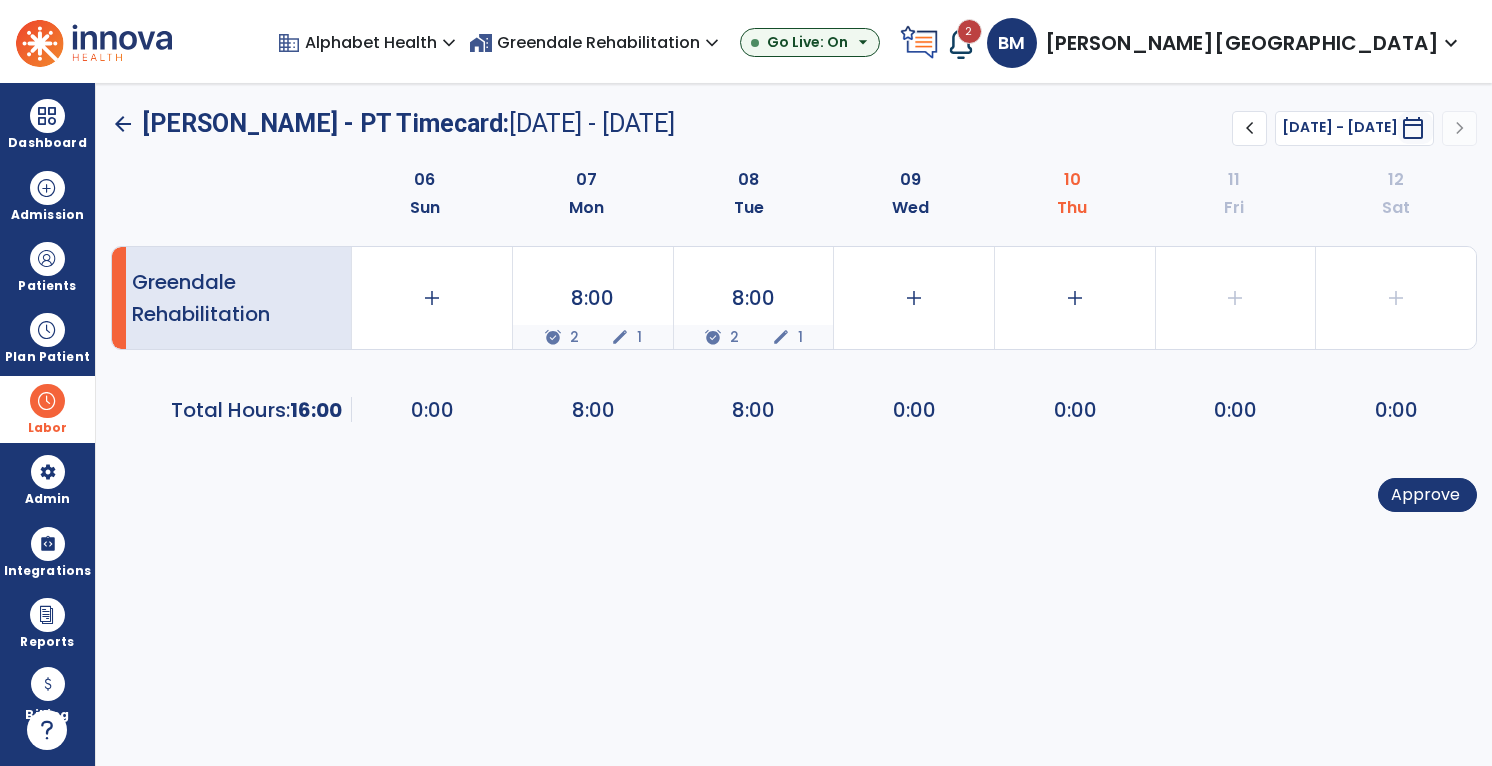 click on "arrow_back" 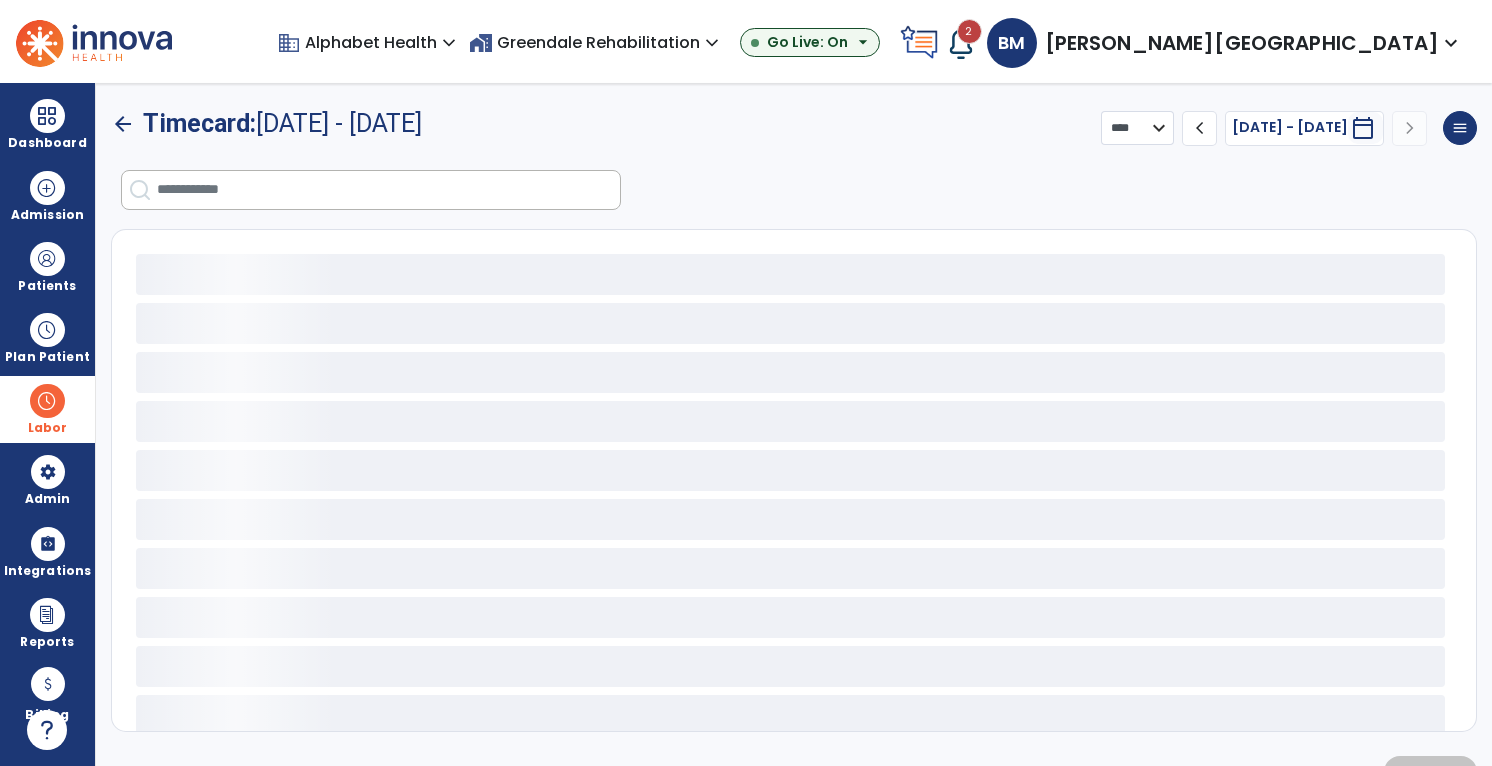 select on "***" 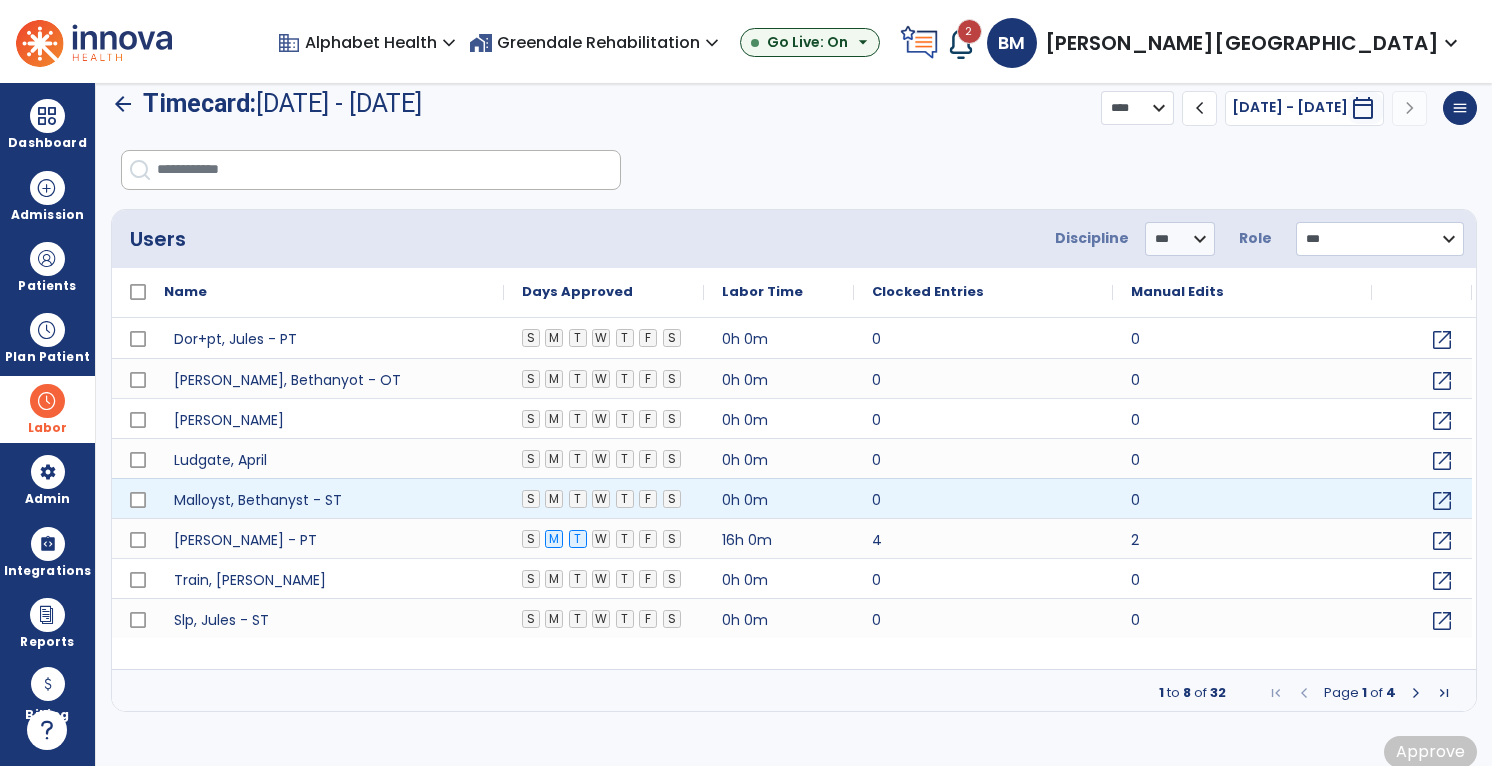 scroll, scrollTop: 45, scrollLeft: 0, axis: vertical 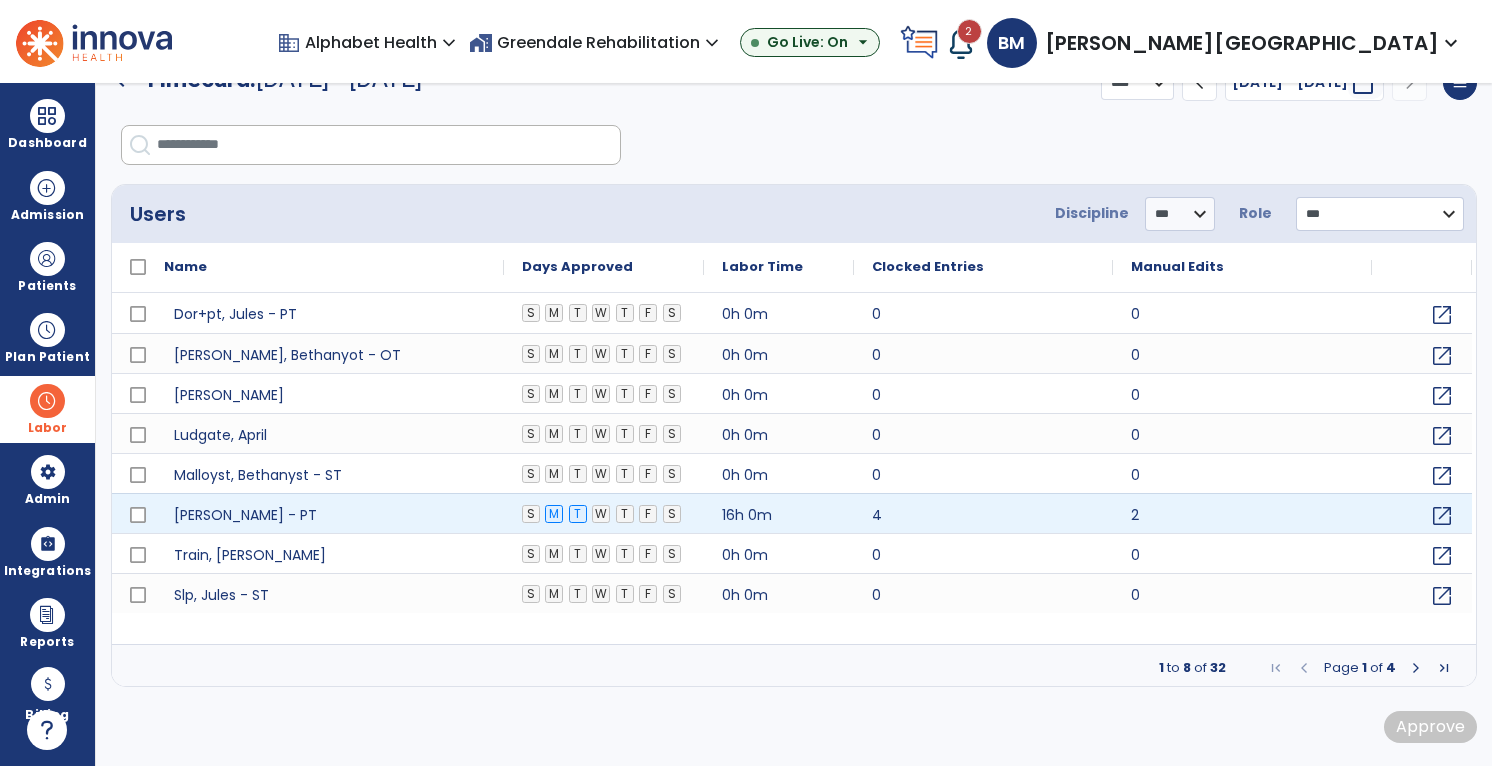 click on "T" 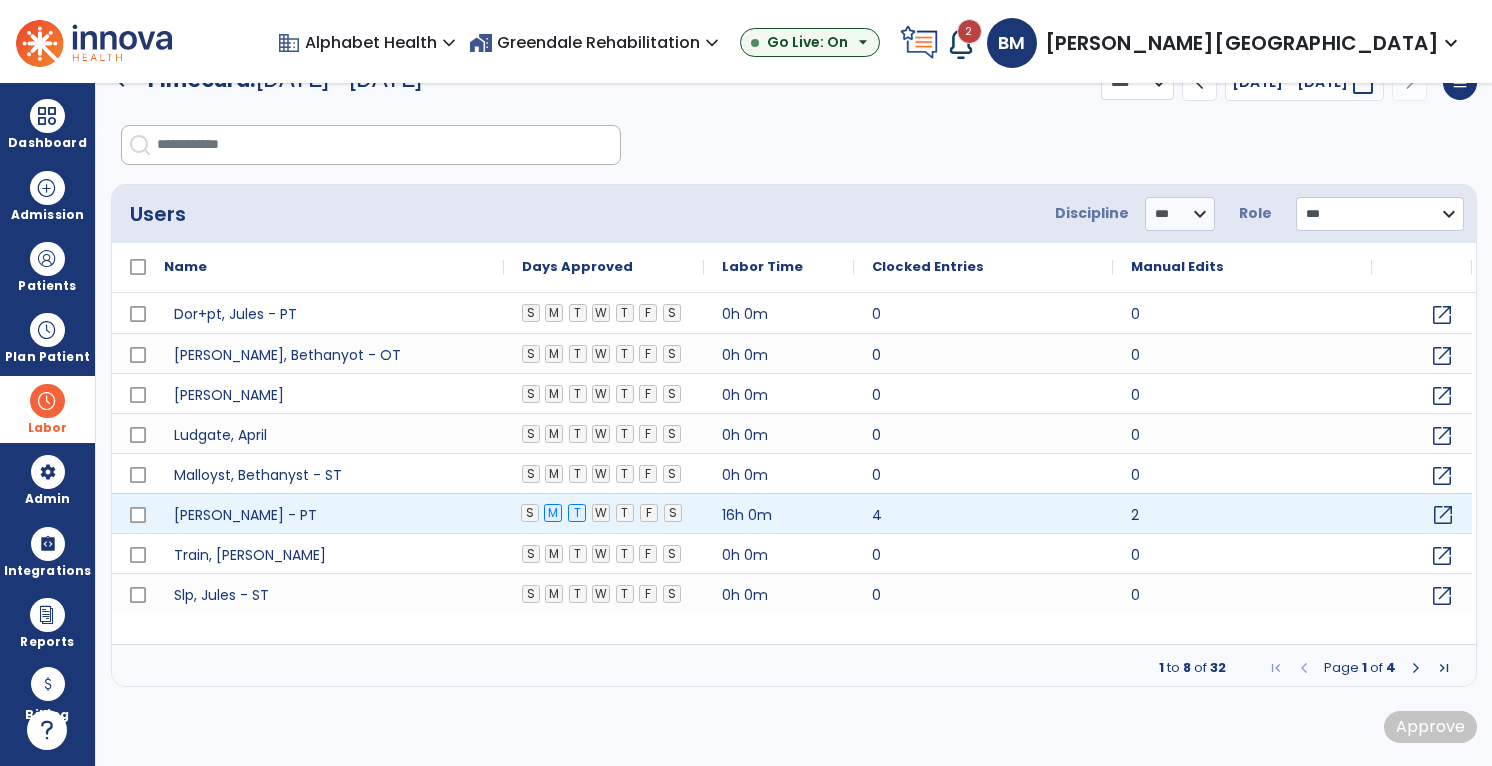 click on "open_in_new" 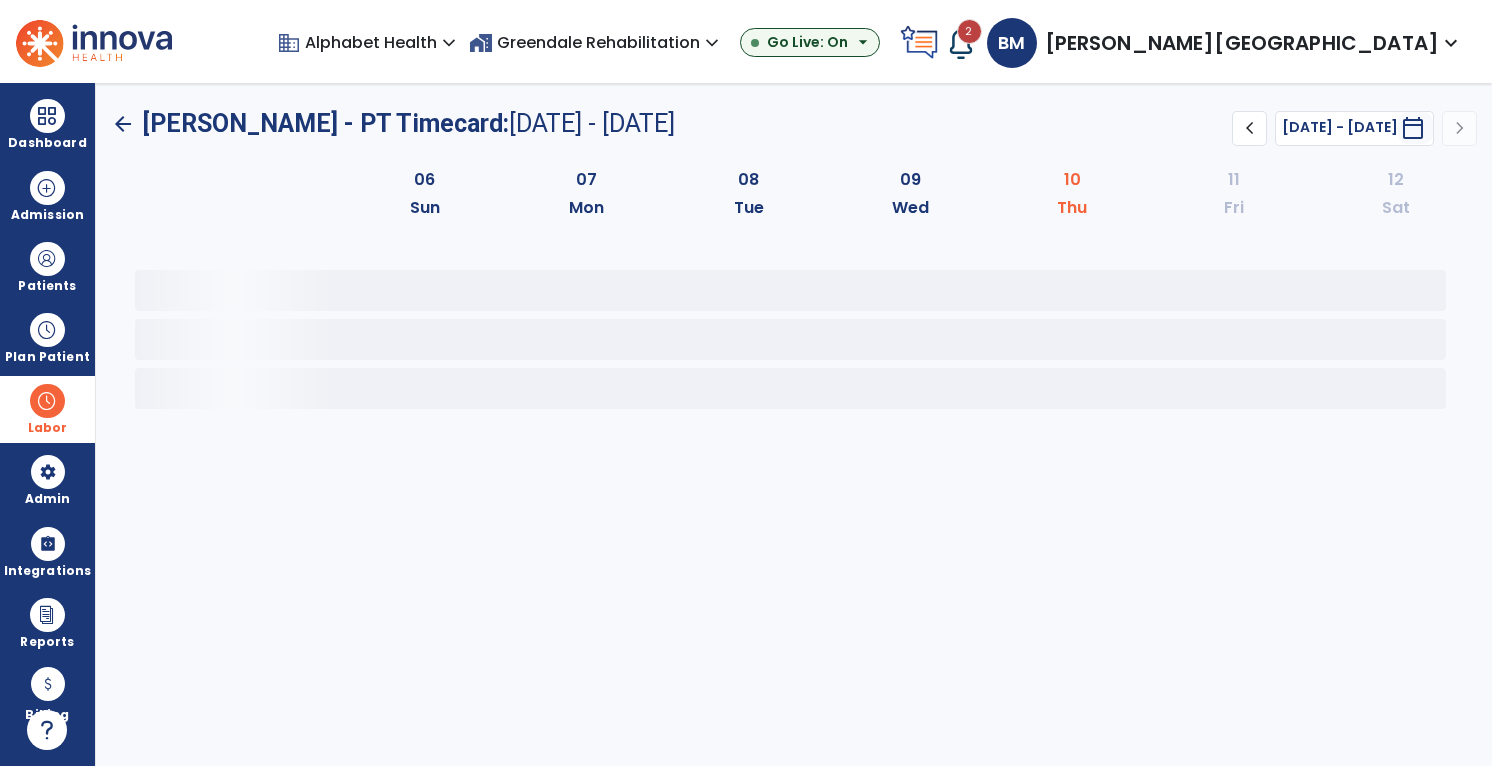 scroll, scrollTop: 0, scrollLeft: 0, axis: both 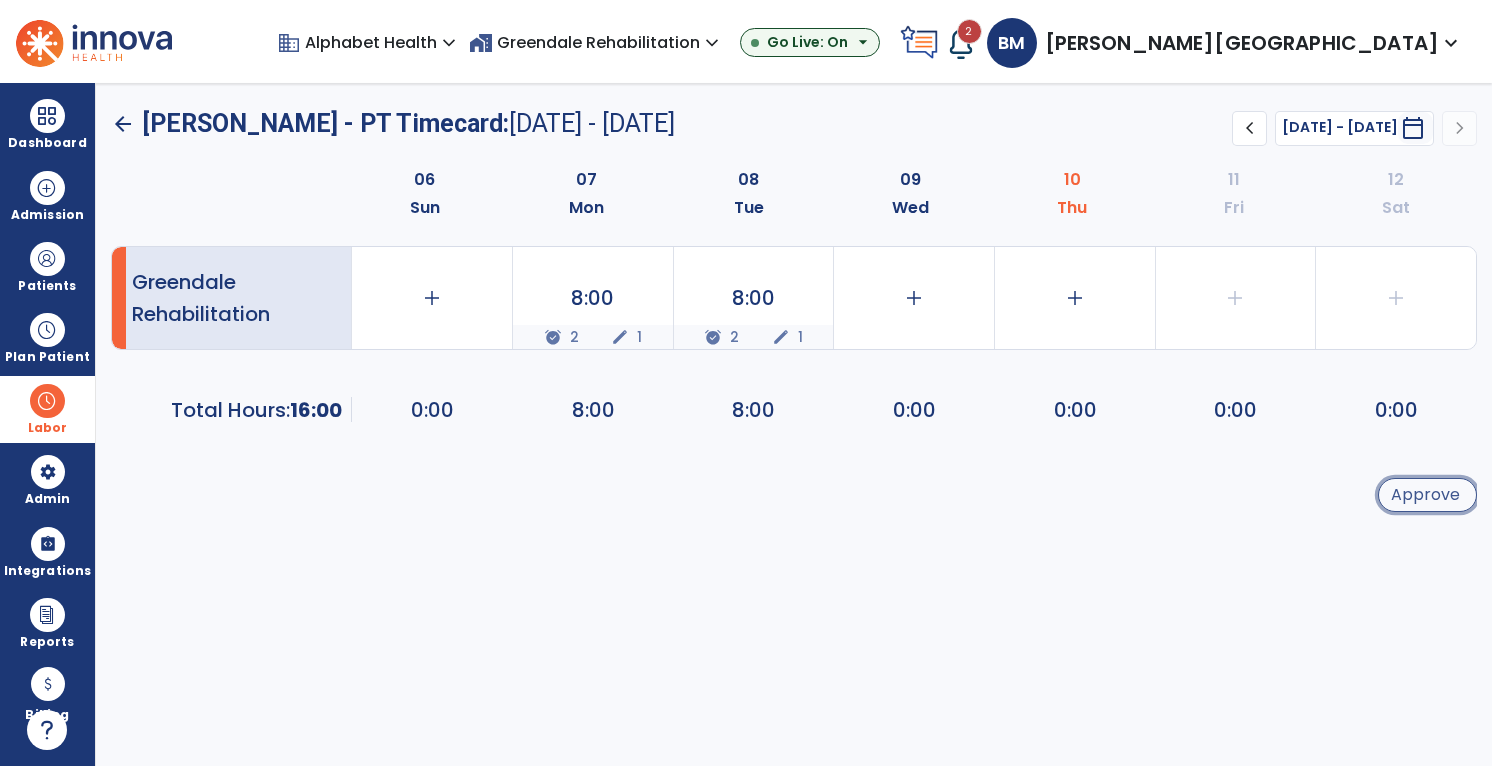 click on "Approve" 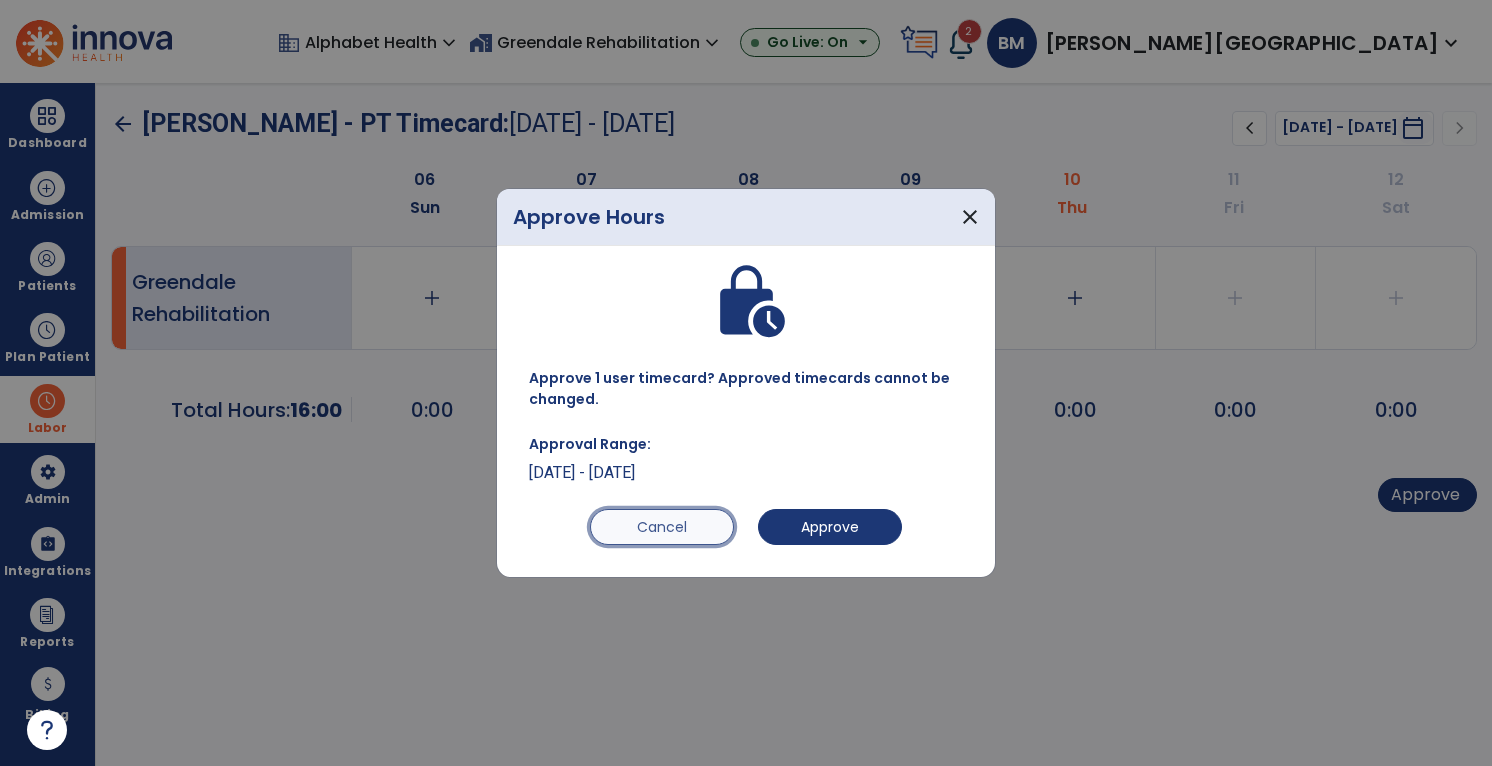 click on "Cancel" at bounding box center [662, 527] 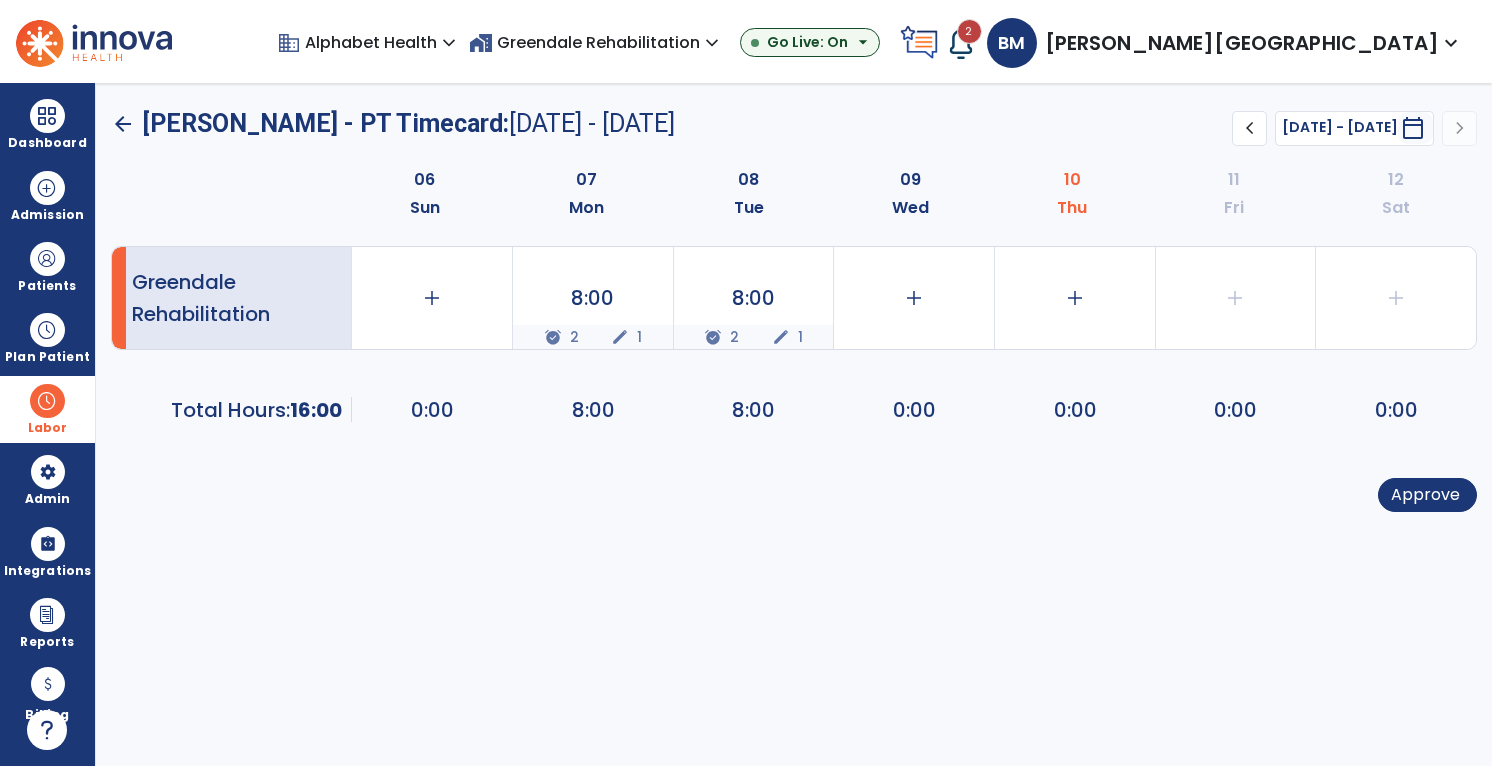 click on "Greendale Rehabilitation   add   0:00   8:00  alarm_on 2 edit 1  8:00  alarm_on 2 edit 1  add   0:00   add   0:00   add   0:00   add   0:00   Total Hours:      16:00  0:00   8:00   8:00   0:00   0:00   0:00   0:00  Approve" 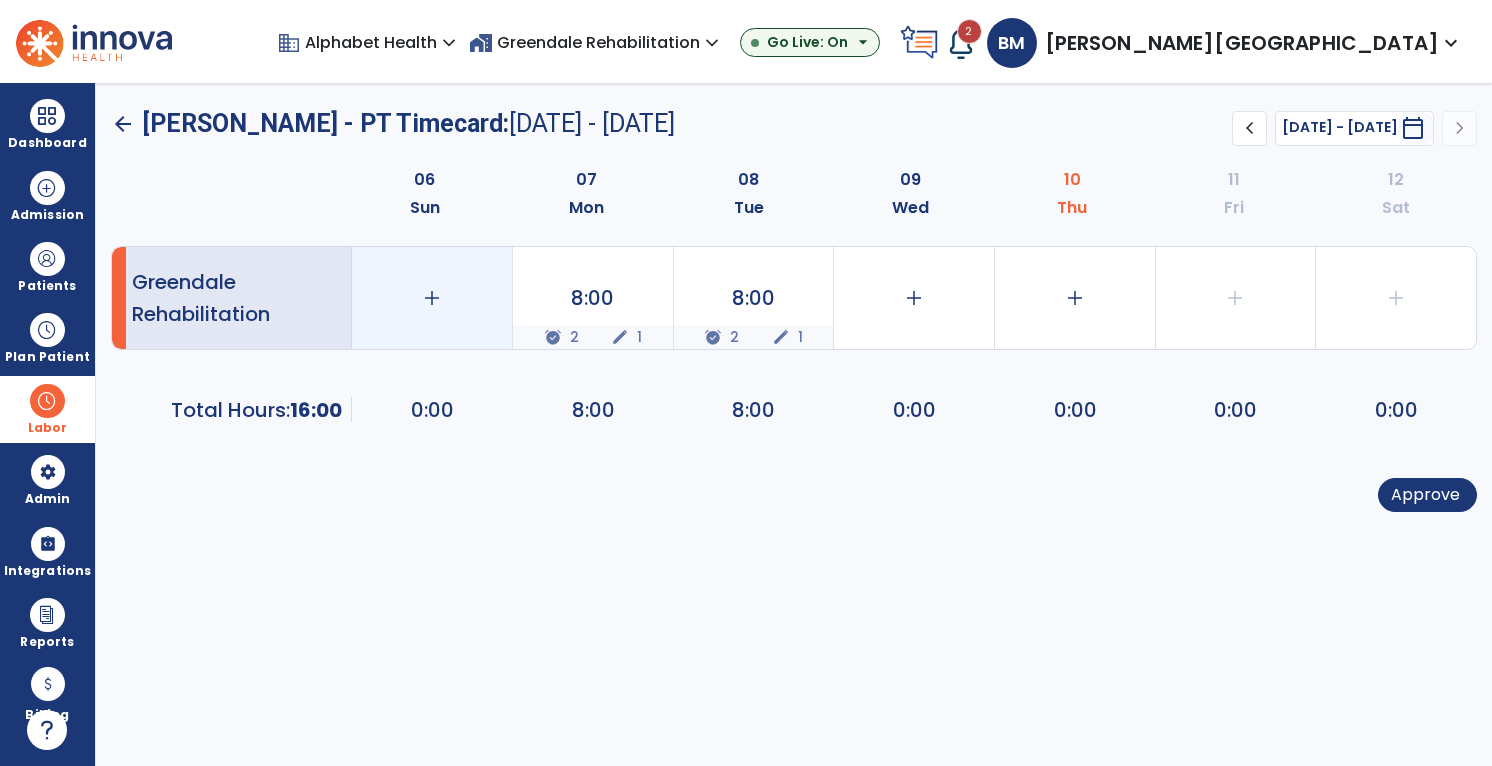 click on "add" 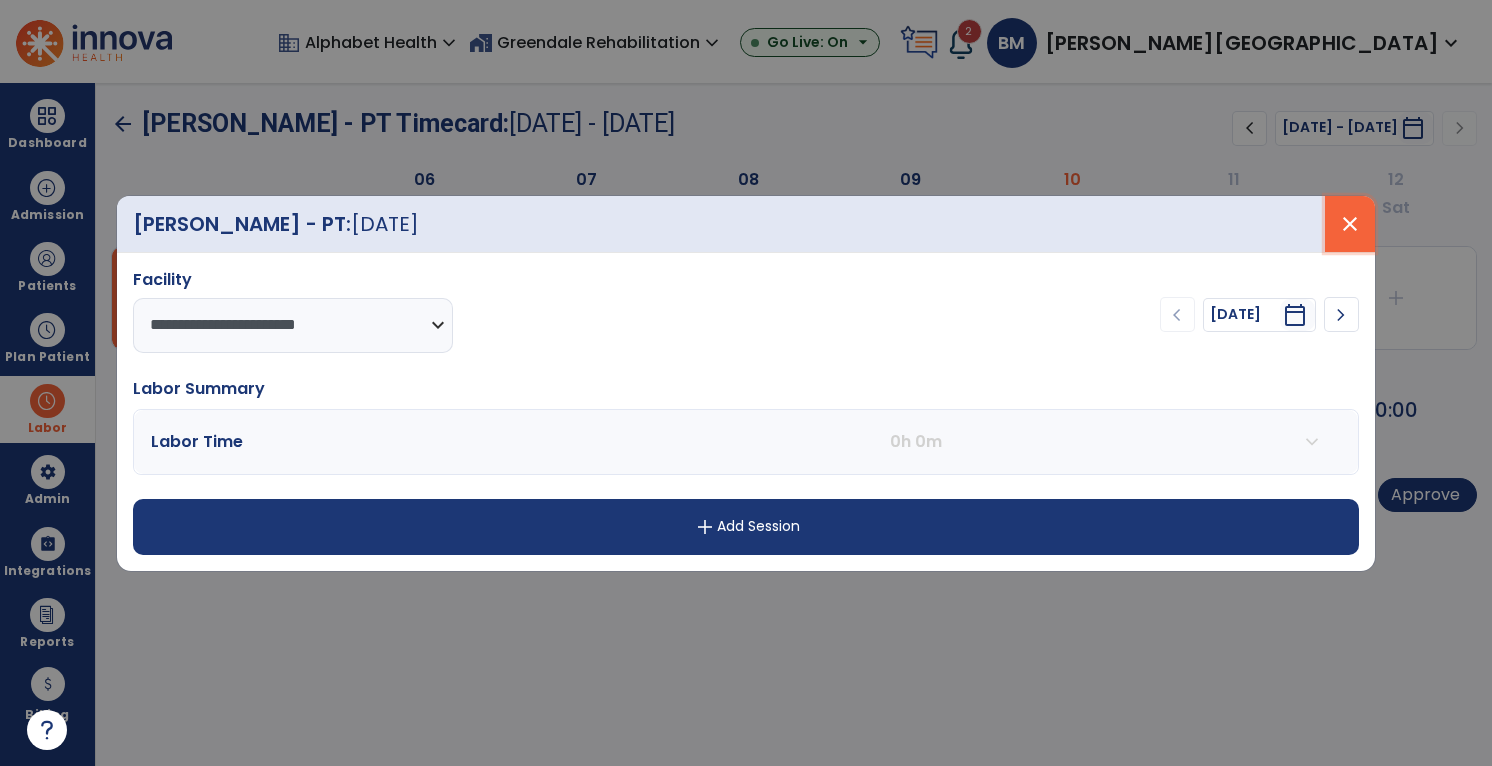 click on "close" at bounding box center [1350, 224] 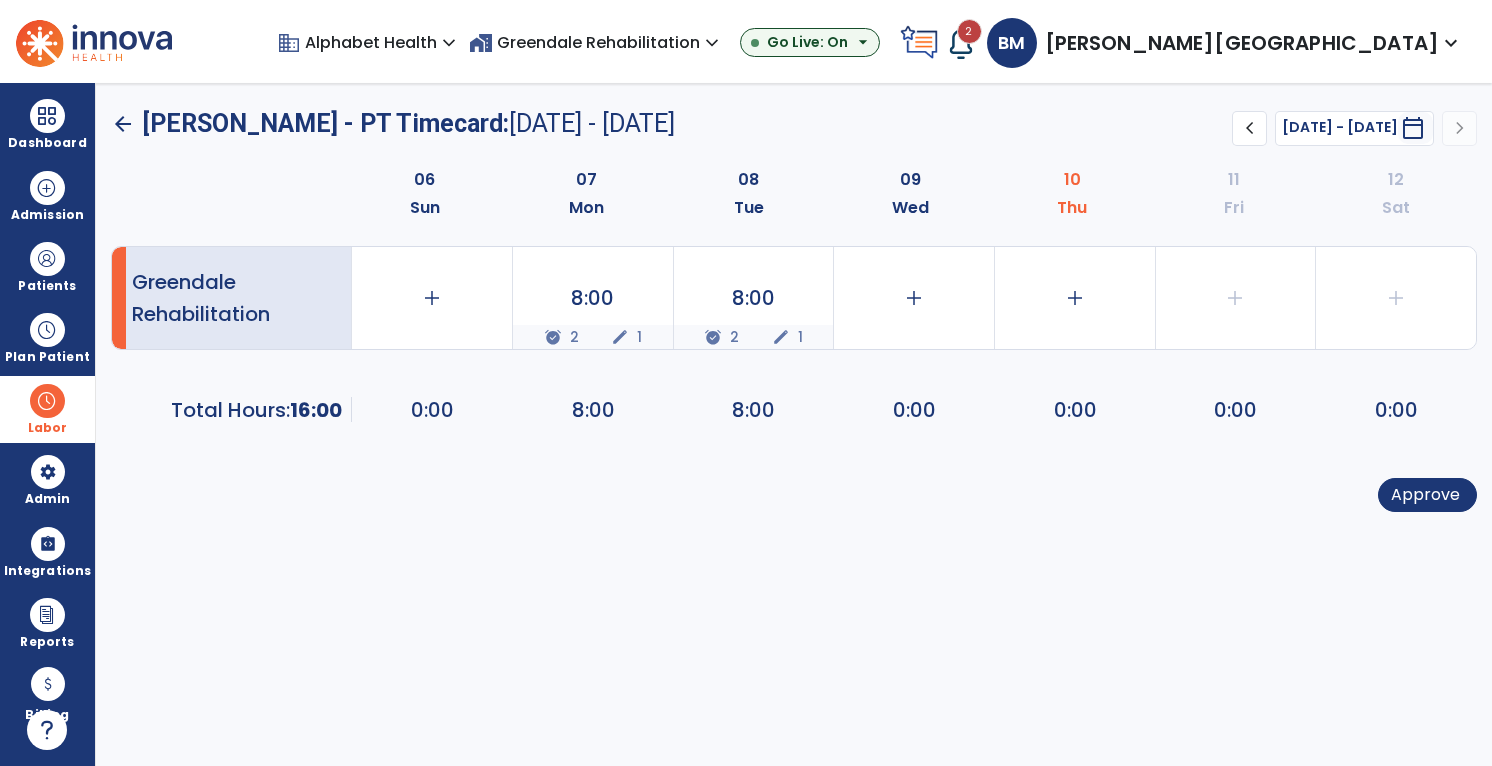 click on "Greendale Rehabilitation   add   0:00   8:00  alarm_on 2 edit 1  8:00  alarm_on 2 edit 1  add   0:00   add   0:00   add   0:00   add   0:00   Total Hours:      16:00  0:00   8:00   8:00   0:00   0:00   0:00   0:00  Approve" 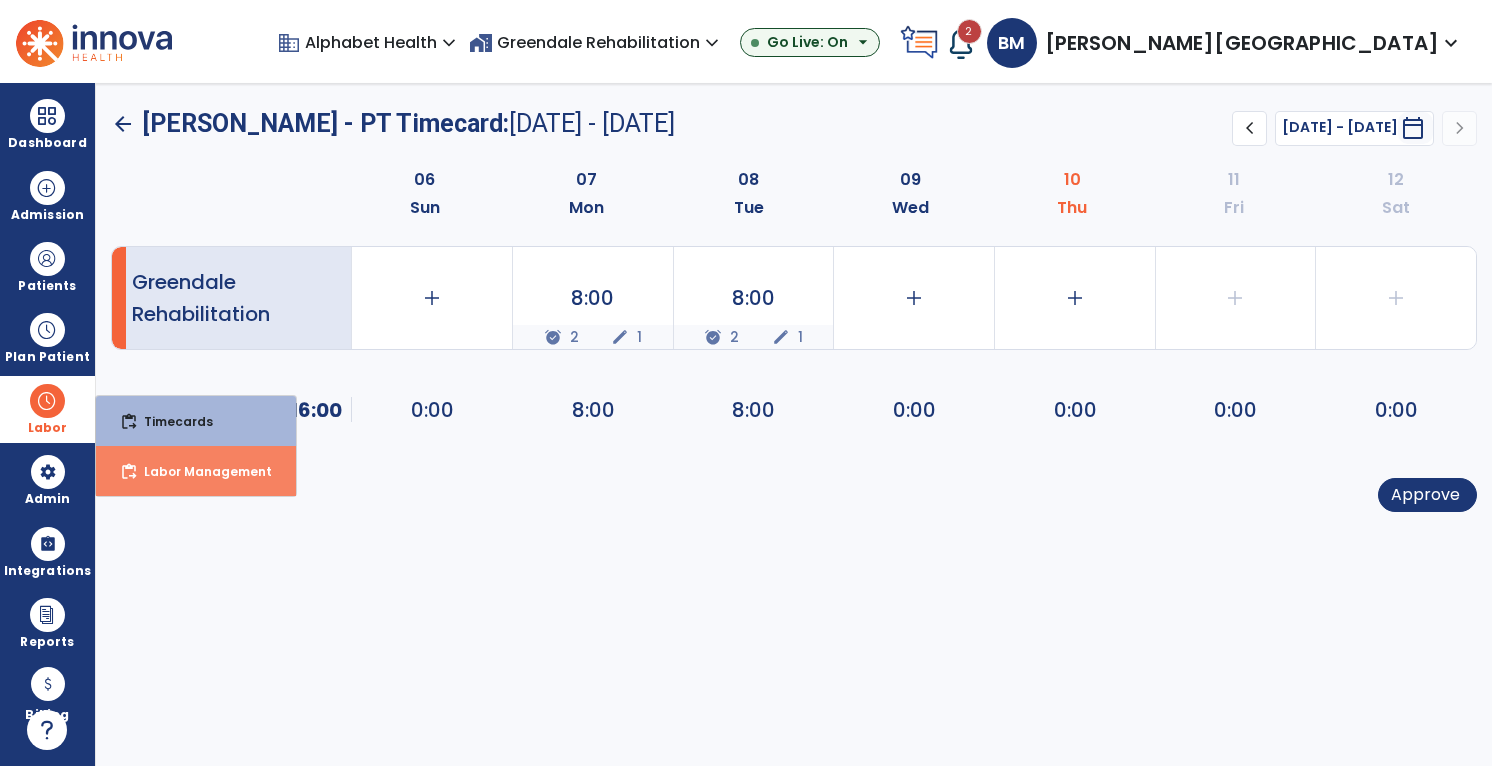 click on "Labor Management" at bounding box center (200, 471) 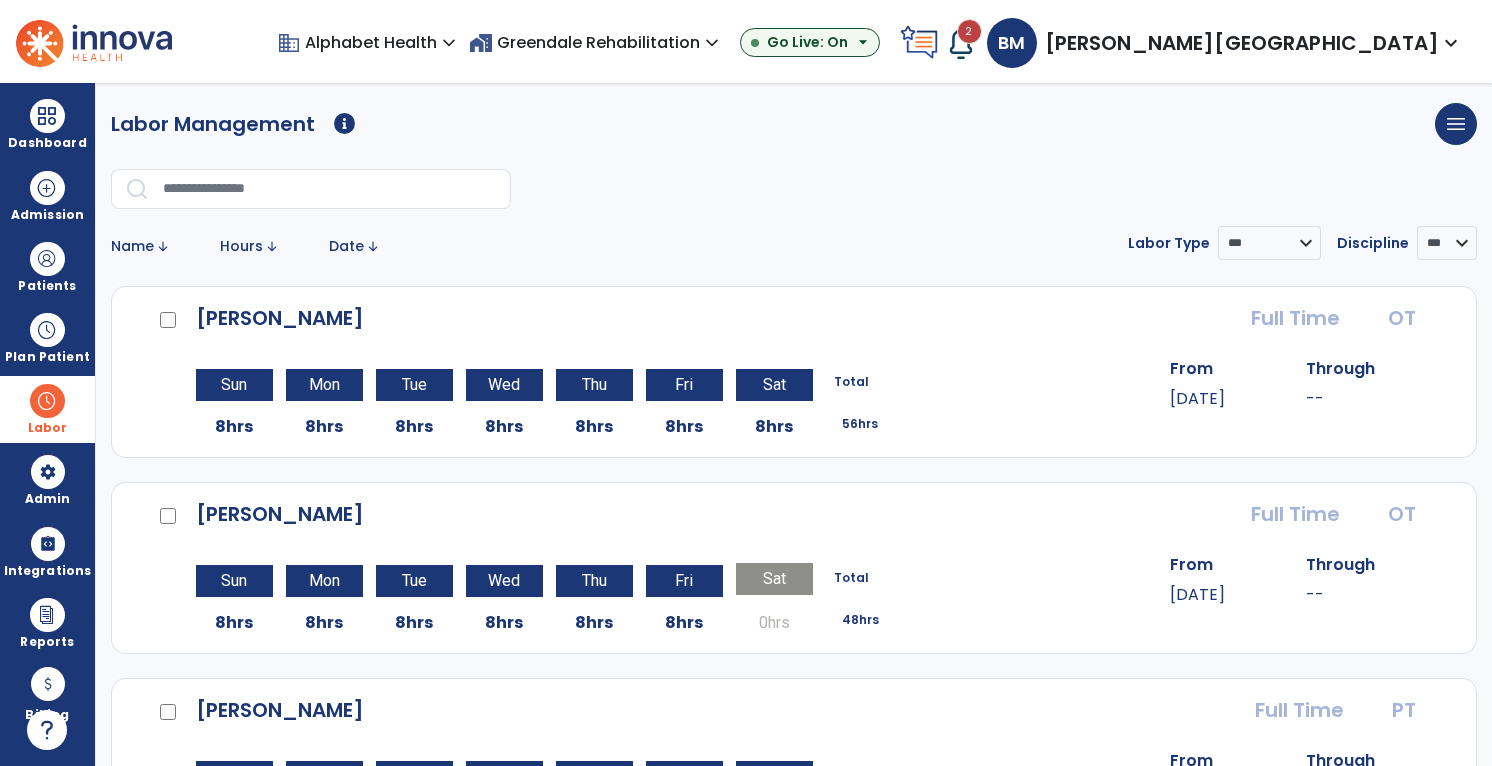 click at bounding box center (344, 123) 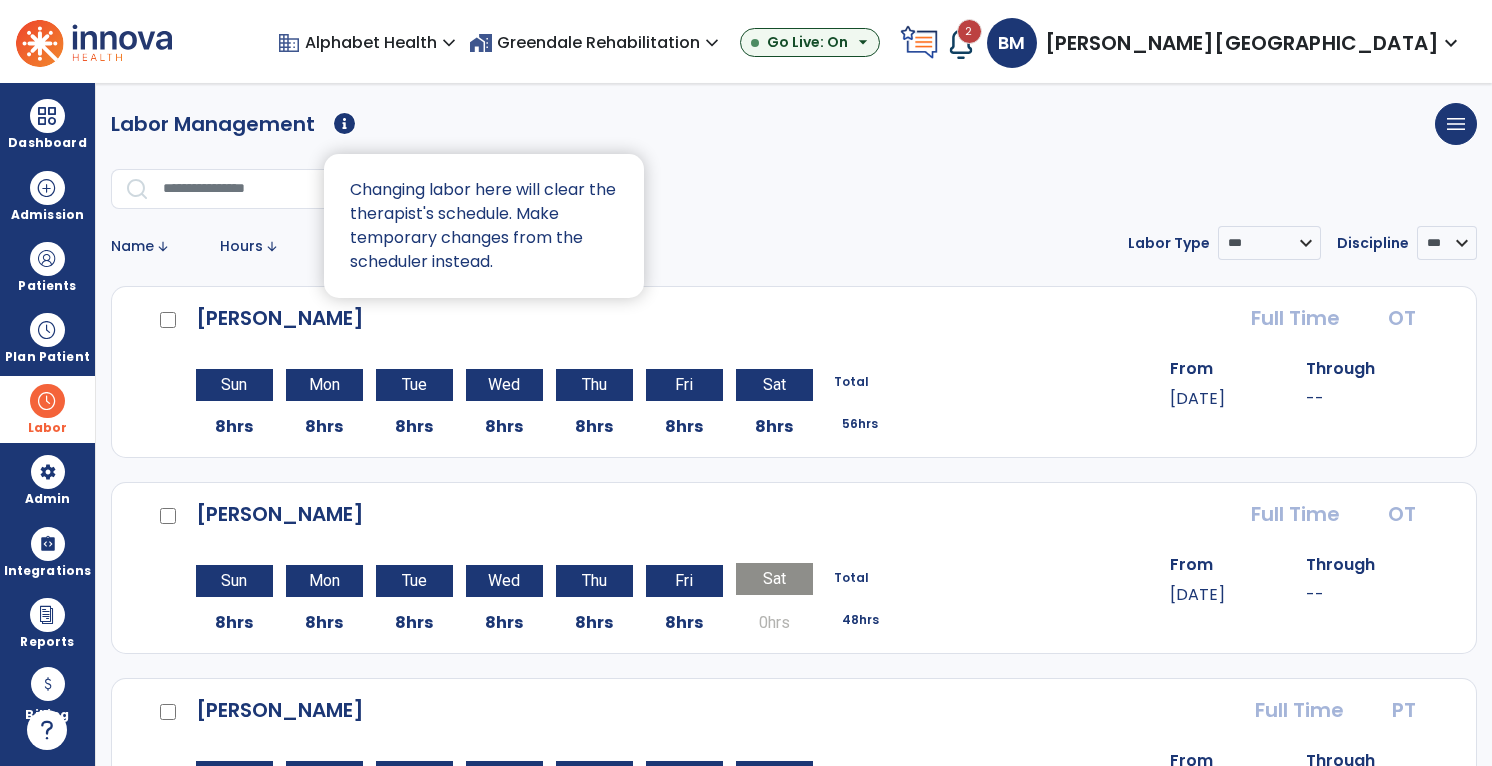 drag, startPoint x: 1268, startPoint y: 112, endPoint x: 1194, endPoint y: 134, distance: 77.201035 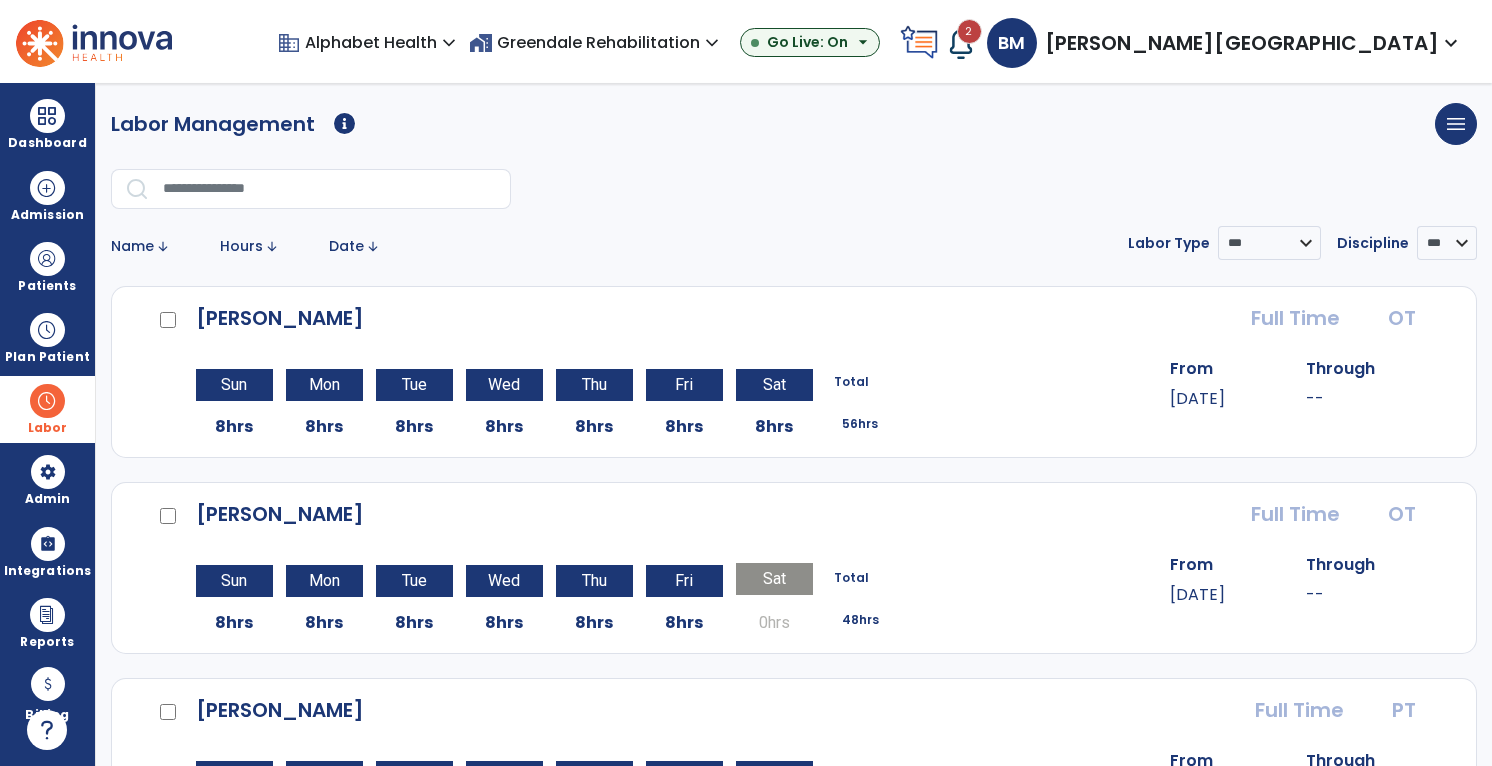 click at bounding box center [961, 43] 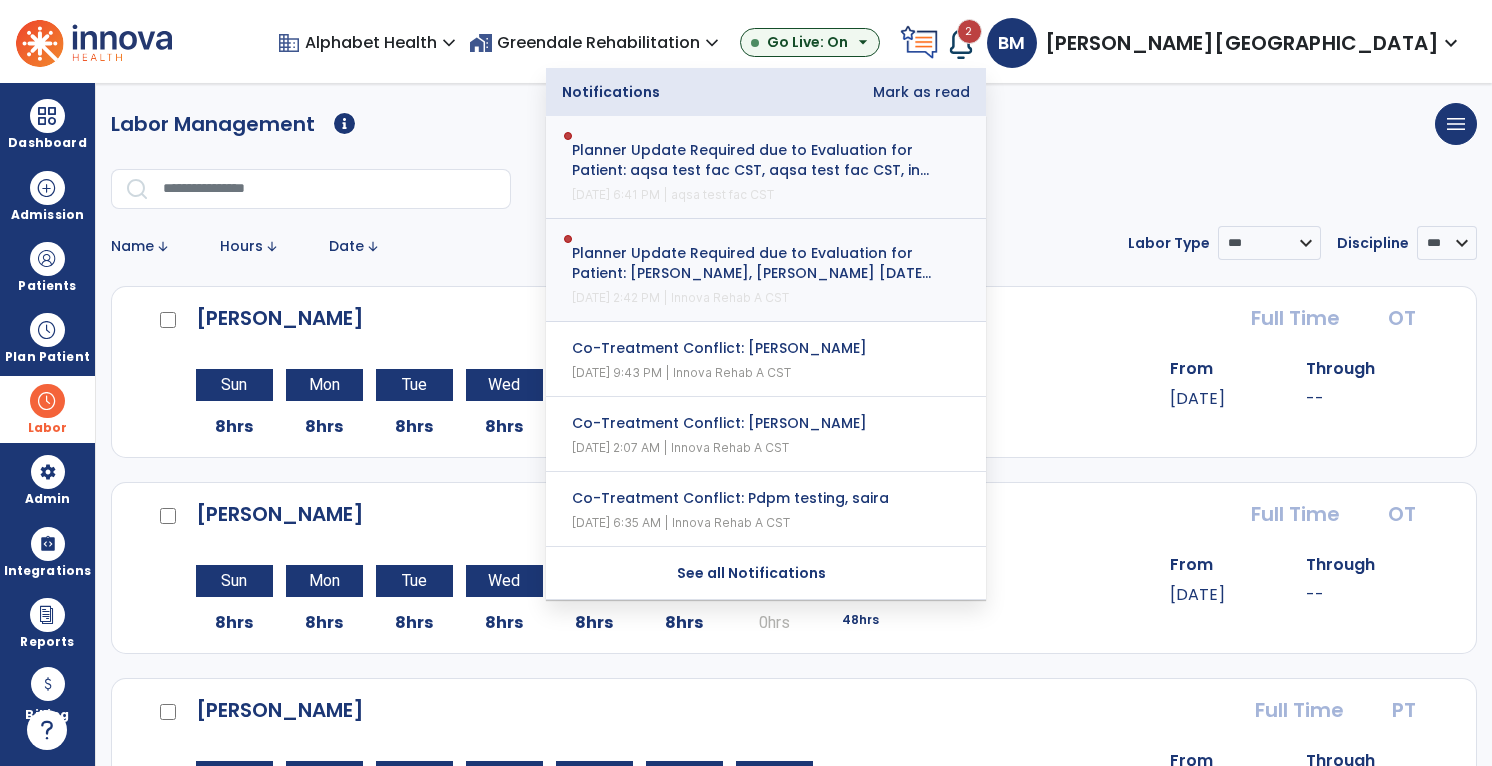 click on "Labor Management   menu   Edit Labor   Print" at bounding box center (794, 124) 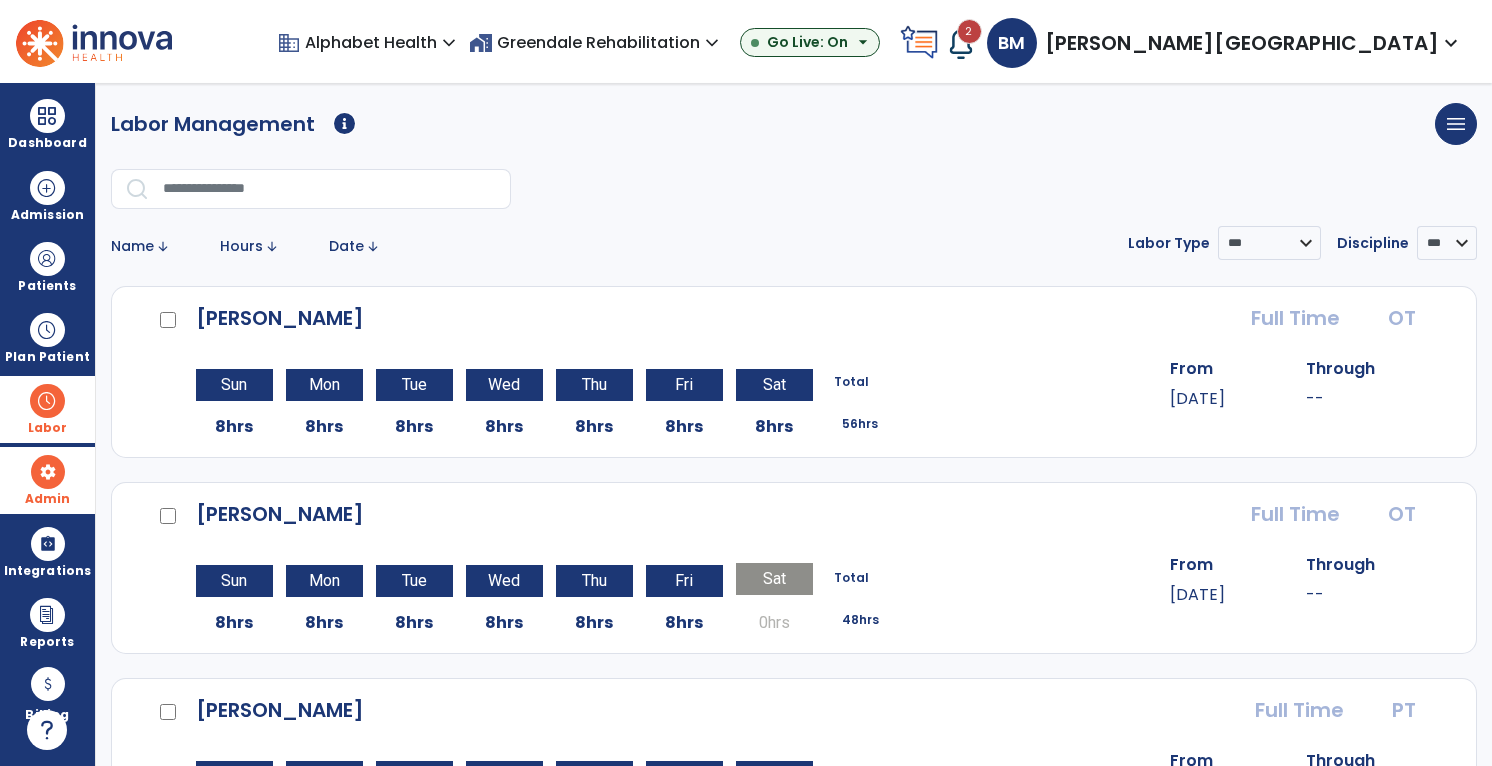 click at bounding box center [48, 472] 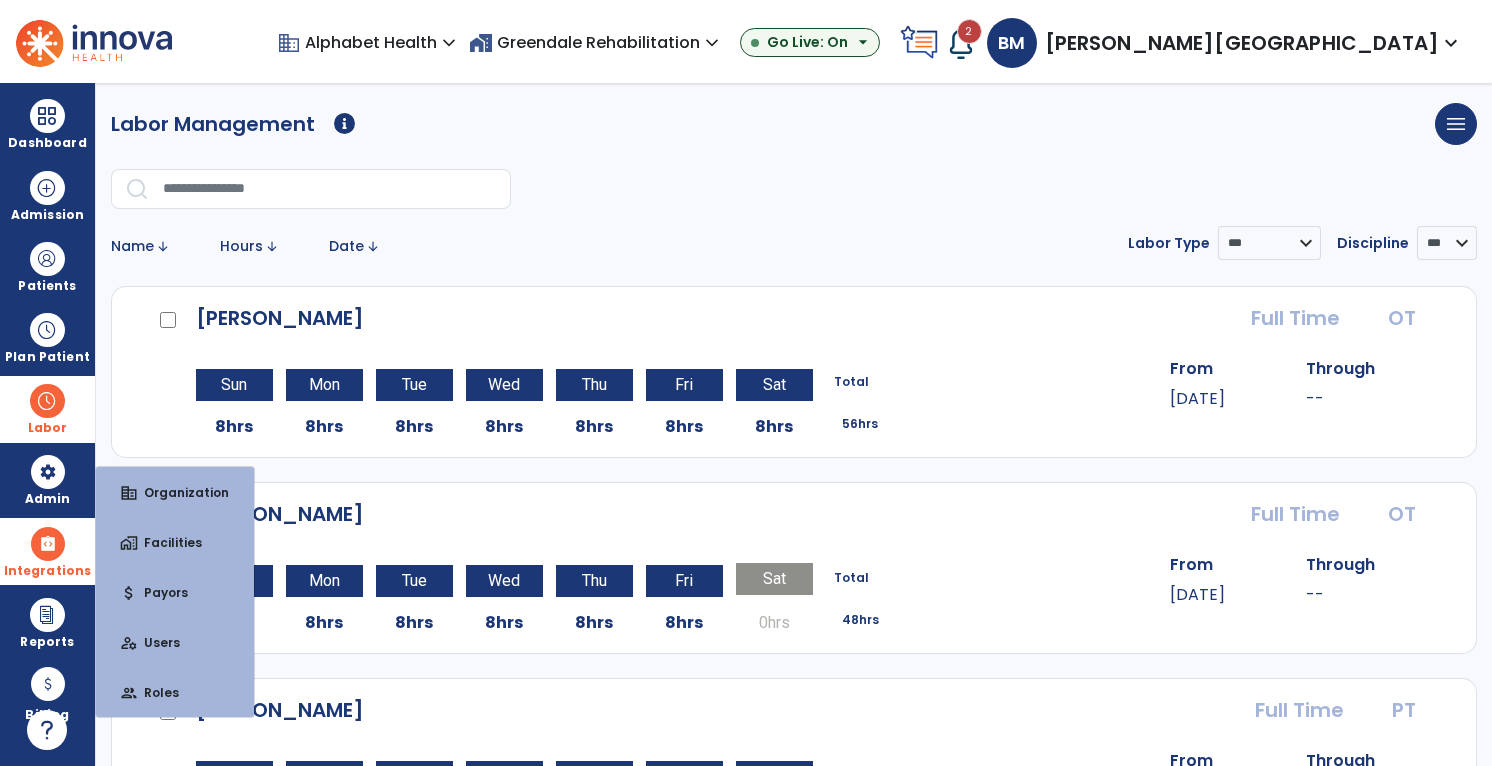 click on "Integrations" at bounding box center (47, 266) 